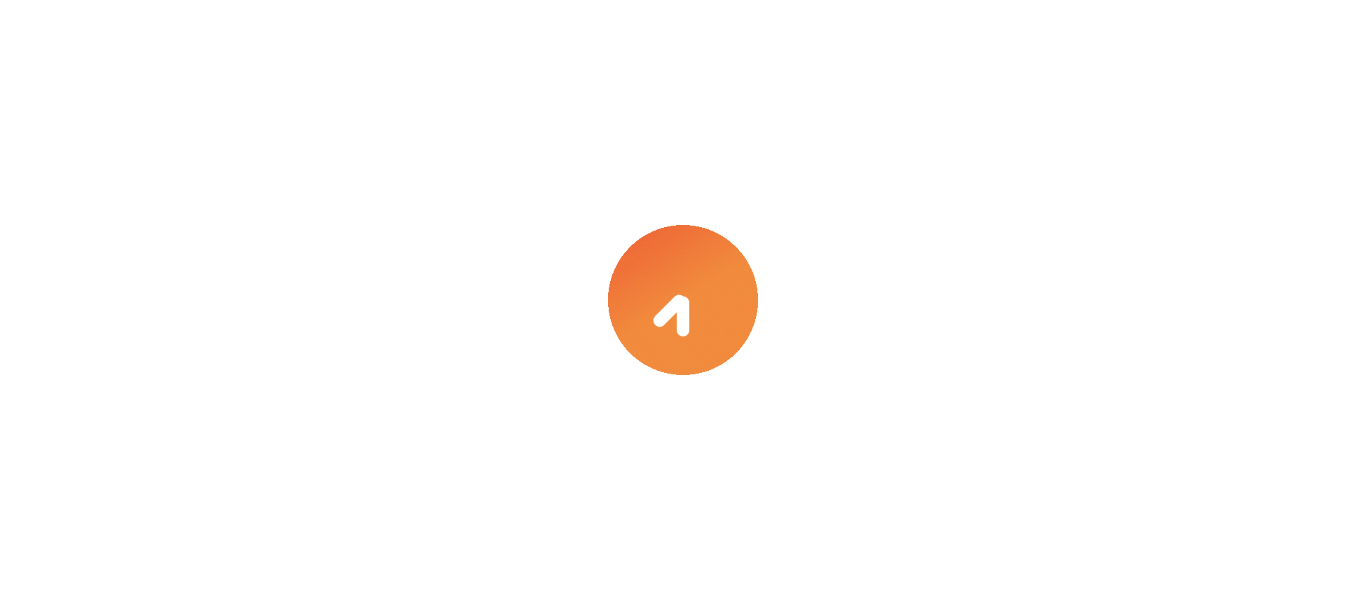 scroll, scrollTop: 0, scrollLeft: 0, axis: both 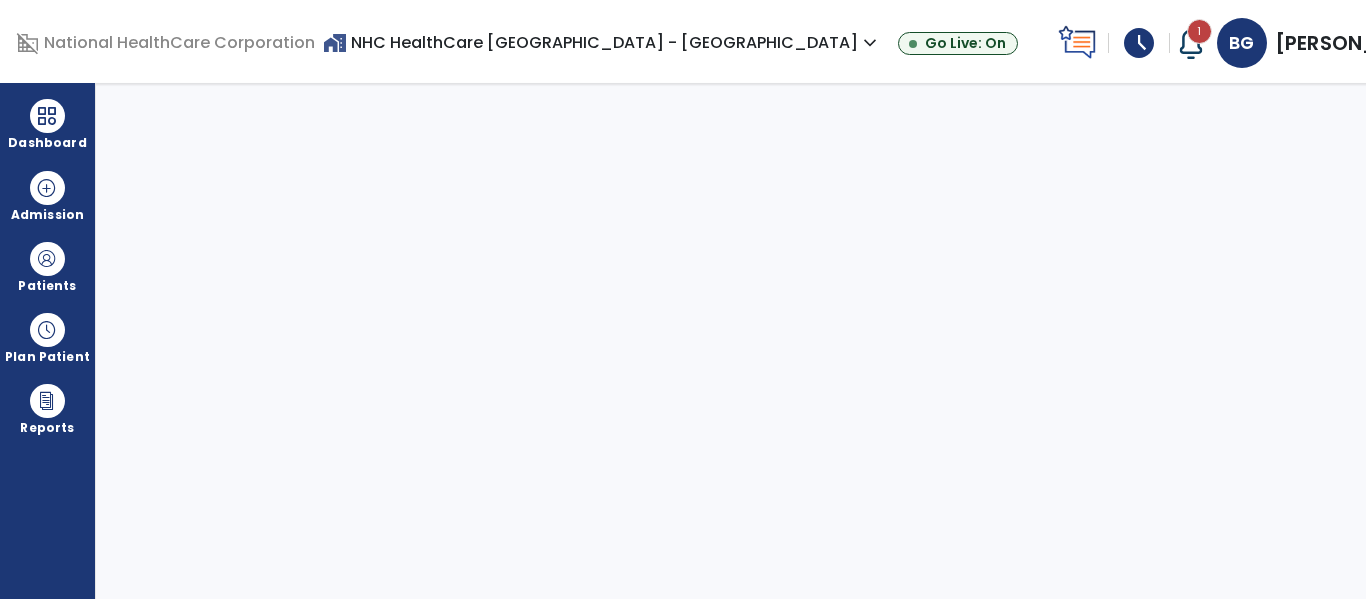 select on "****" 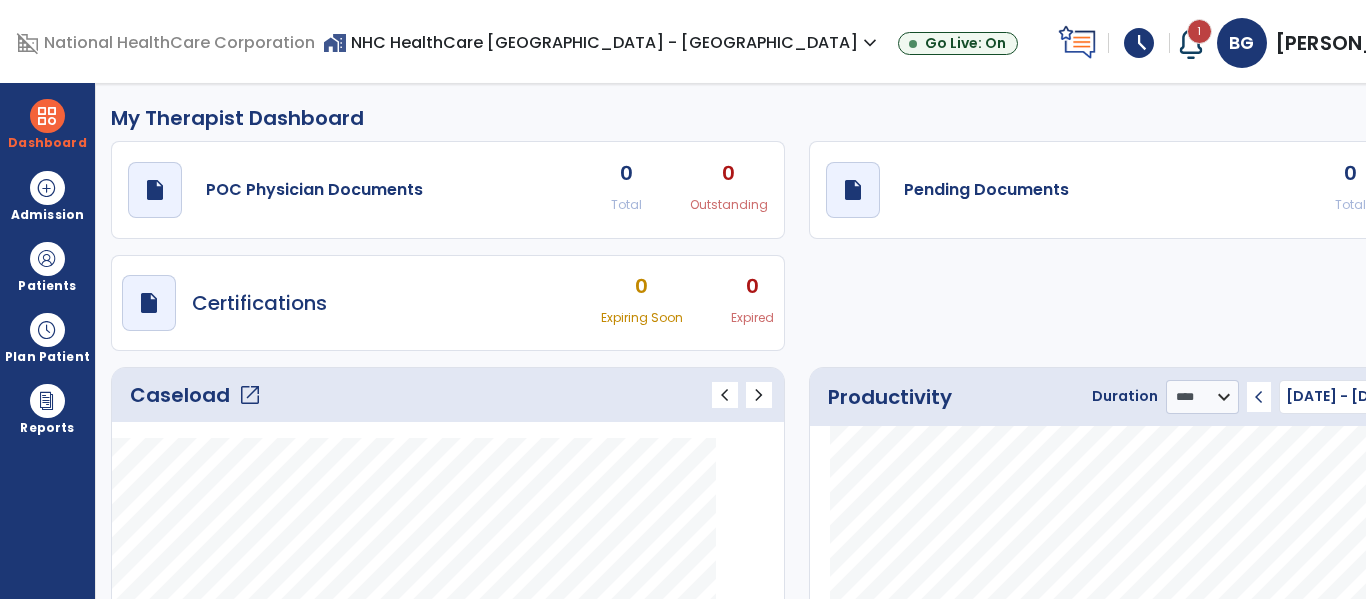 click on "schedule" at bounding box center [1139, 43] 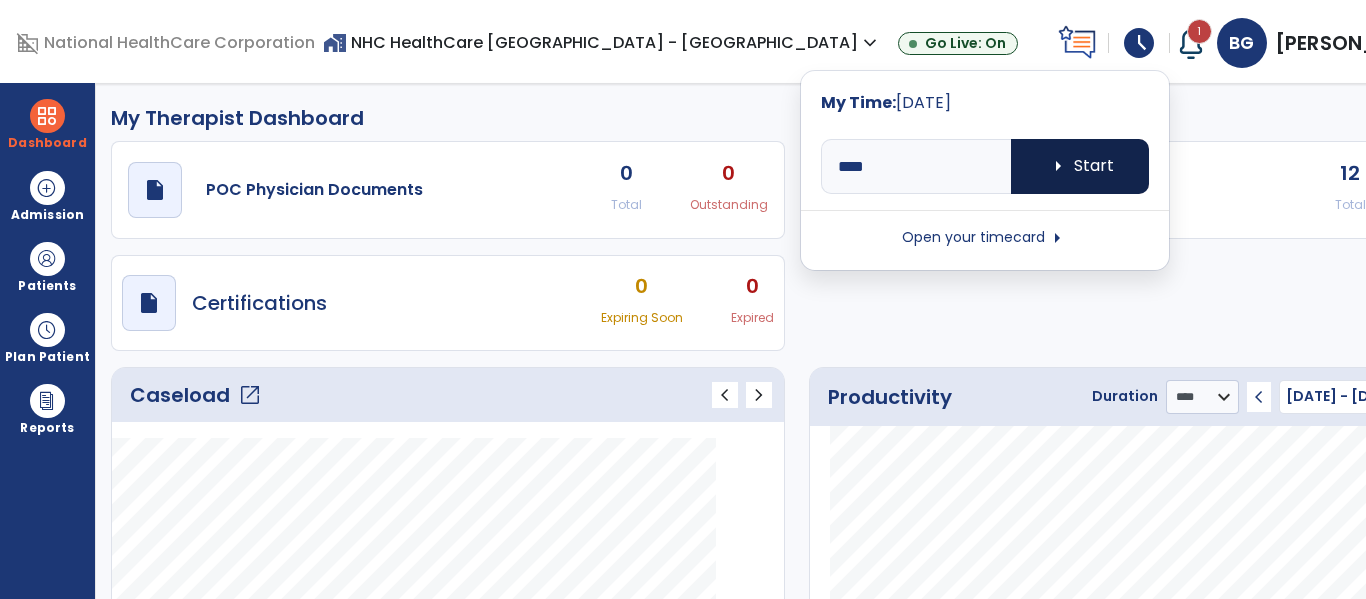 click on "arrow_right  Start" at bounding box center [1080, 166] 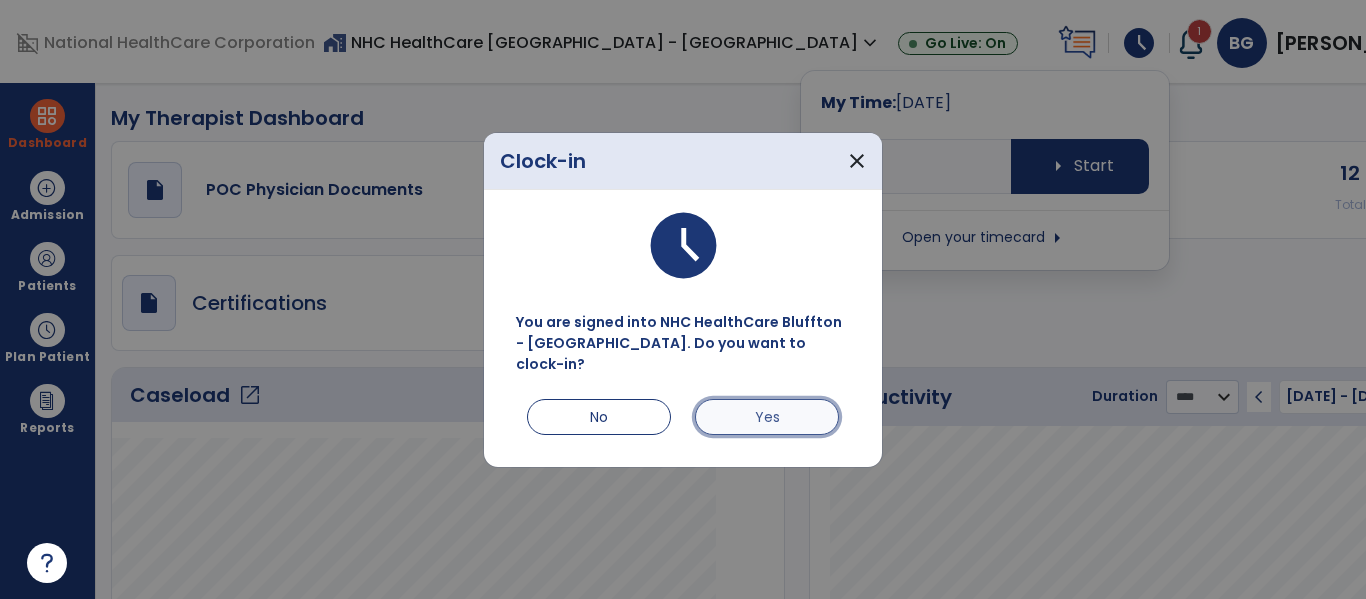 click on "Yes" at bounding box center [767, 417] 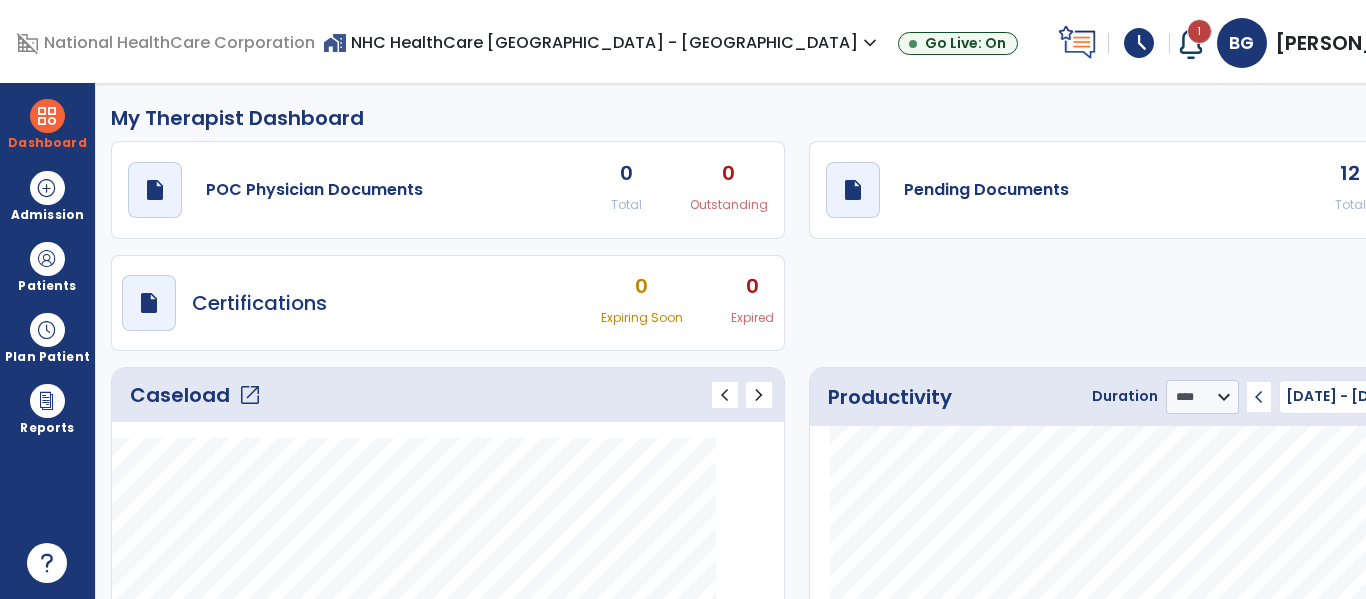 click on "open_in_new" 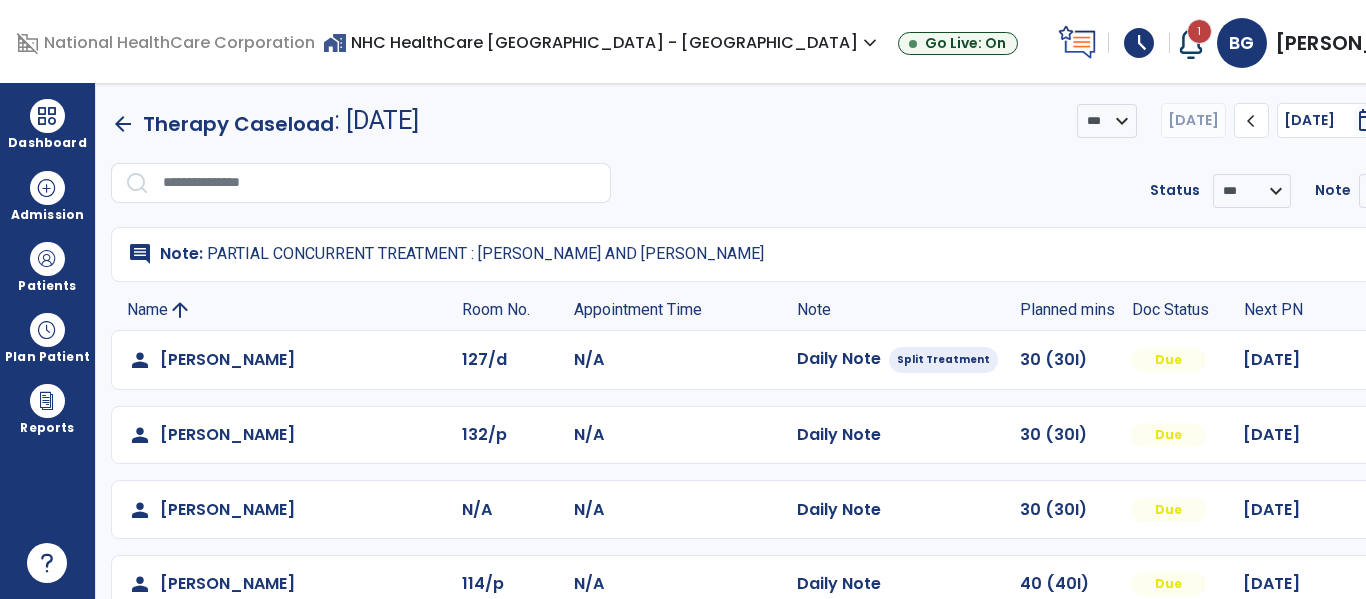 click on "menu" at bounding box center [1466, 121] 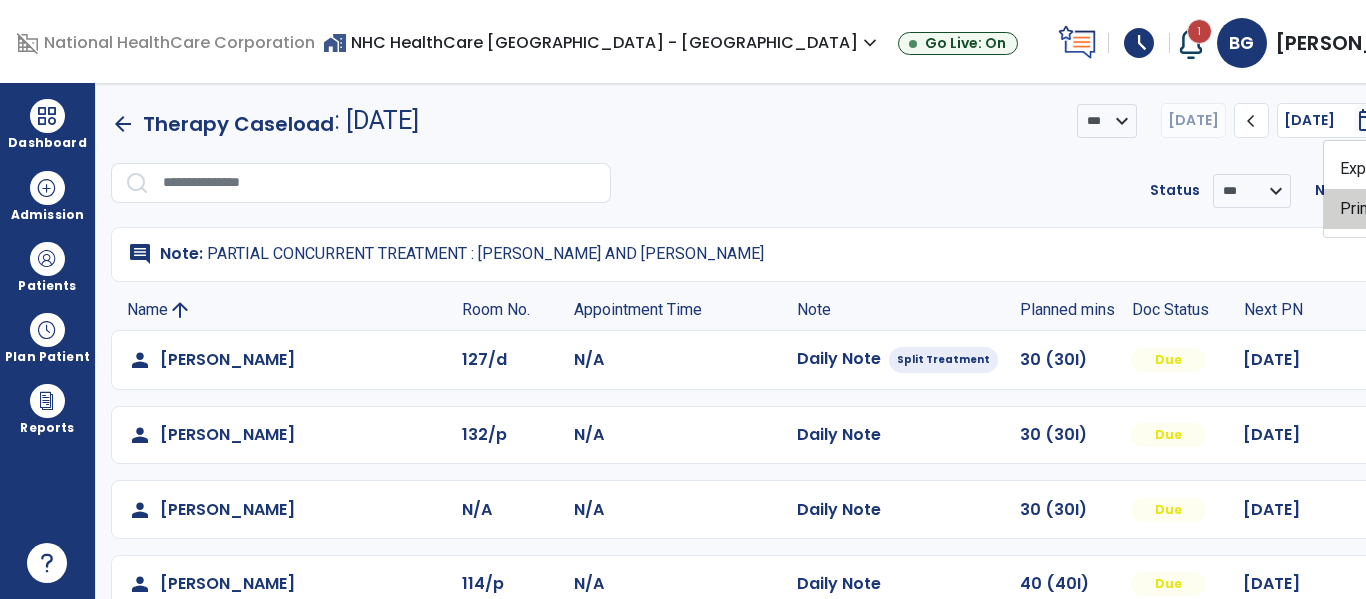 click on "Print List" 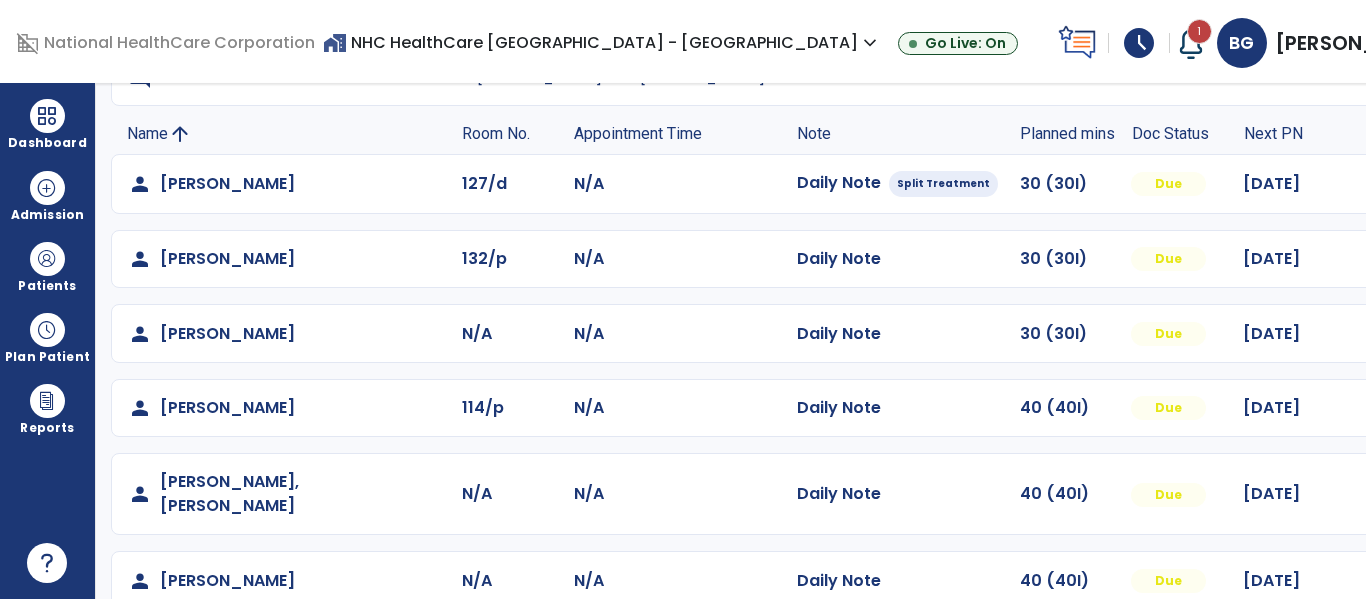 scroll, scrollTop: 200, scrollLeft: 0, axis: vertical 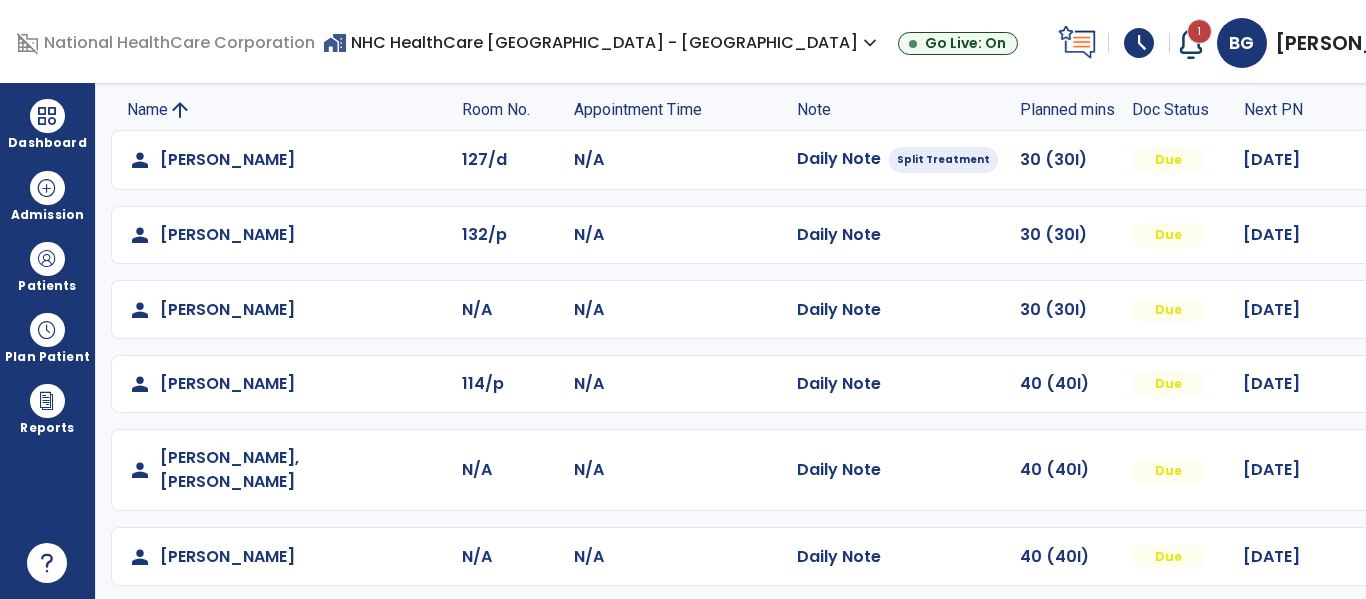 click at bounding box center (1418, 160) 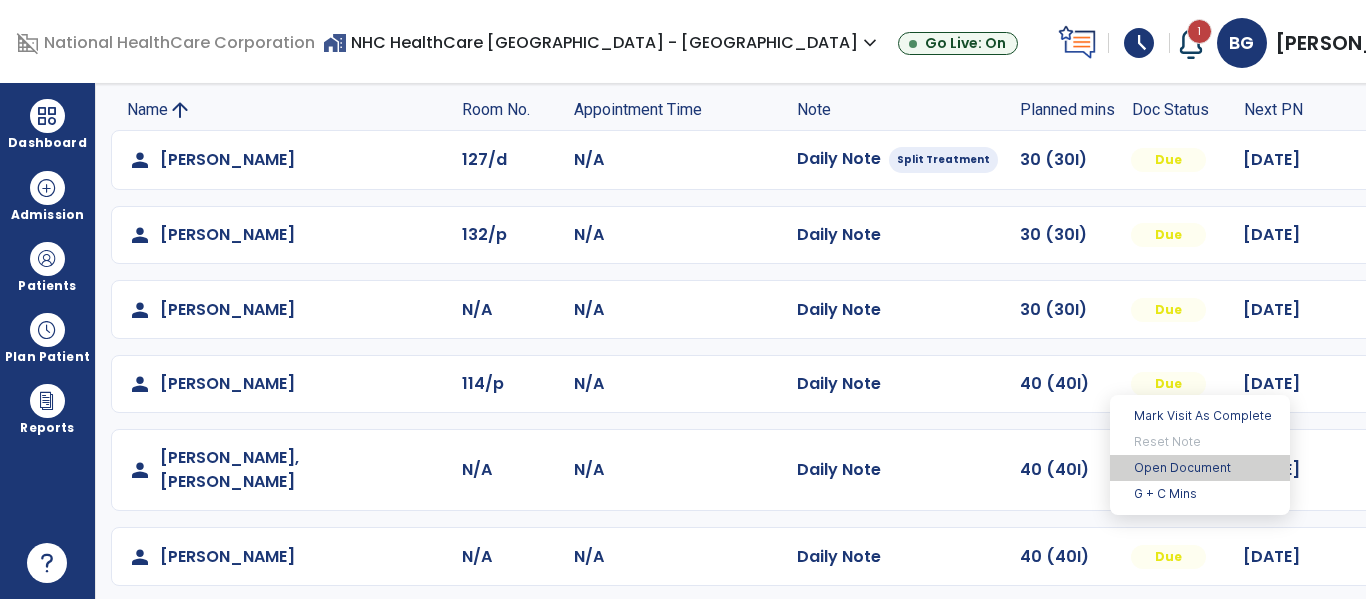 click on "Open Document" at bounding box center (1200, 468) 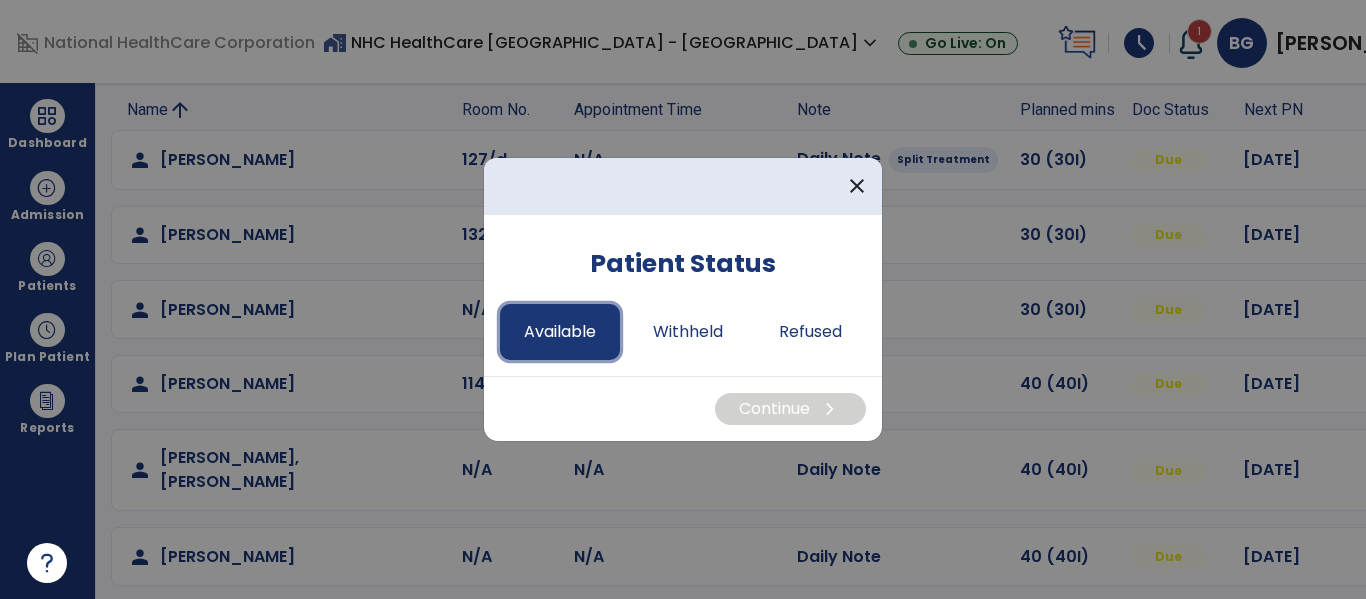 click on "Available" at bounding box center [560, 332] 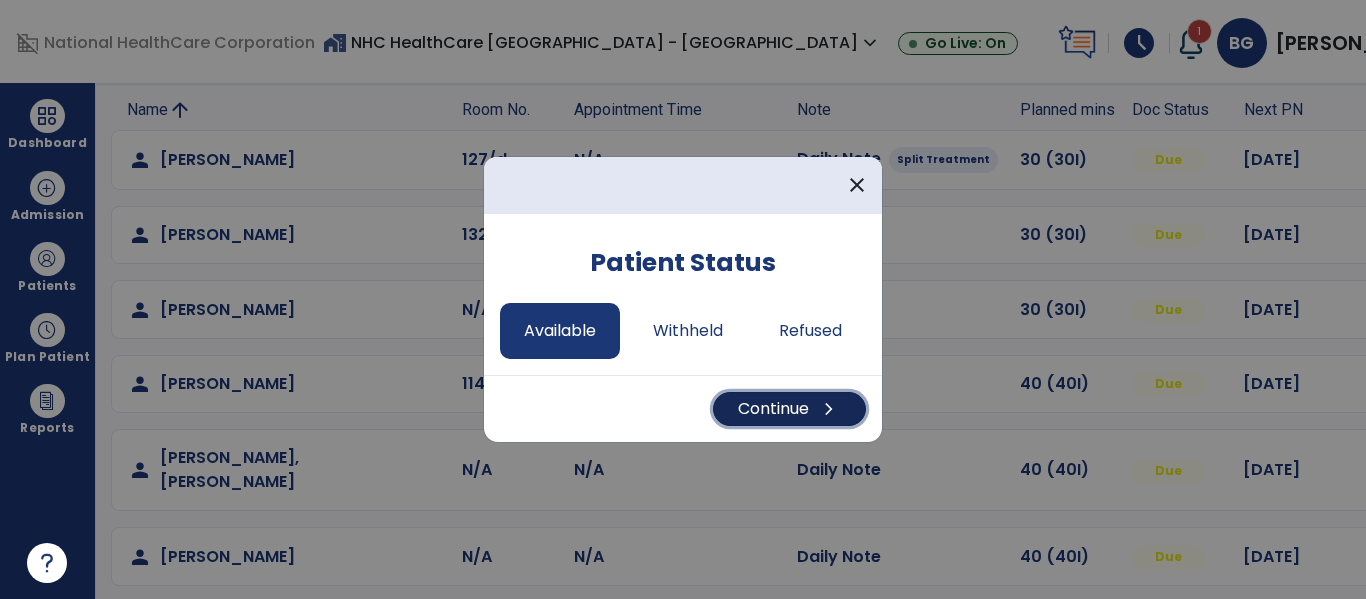 click on "Continue   chevron_right" at bounding box center (789, 409) 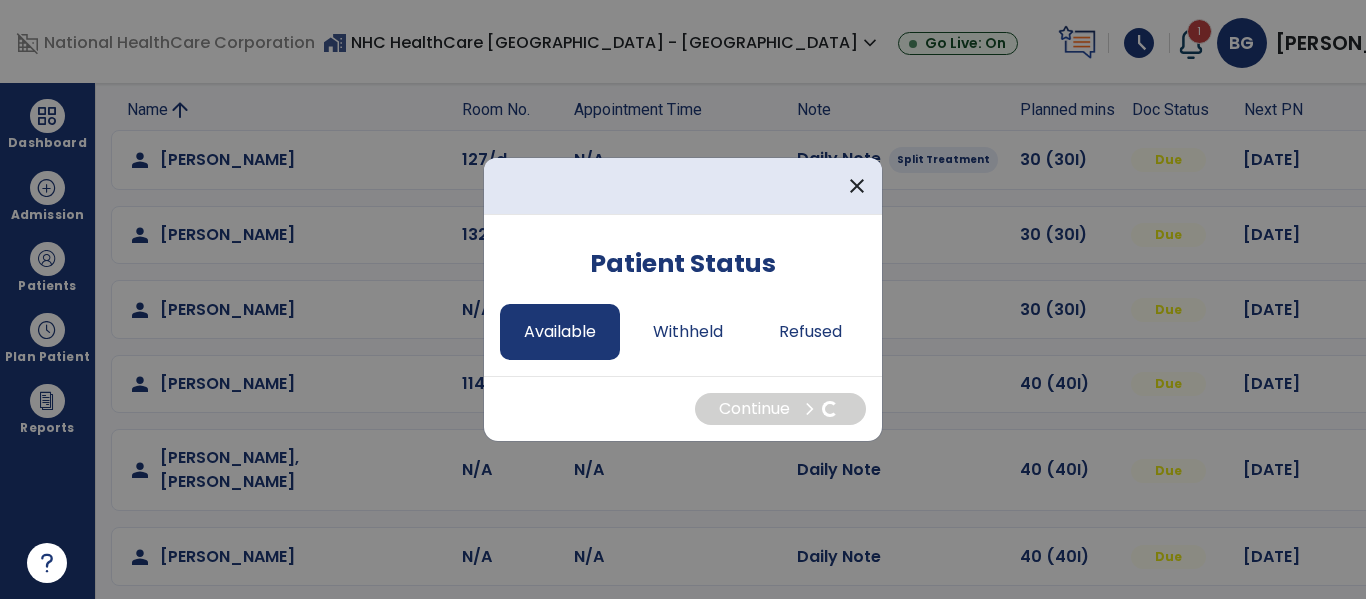 select on "*" 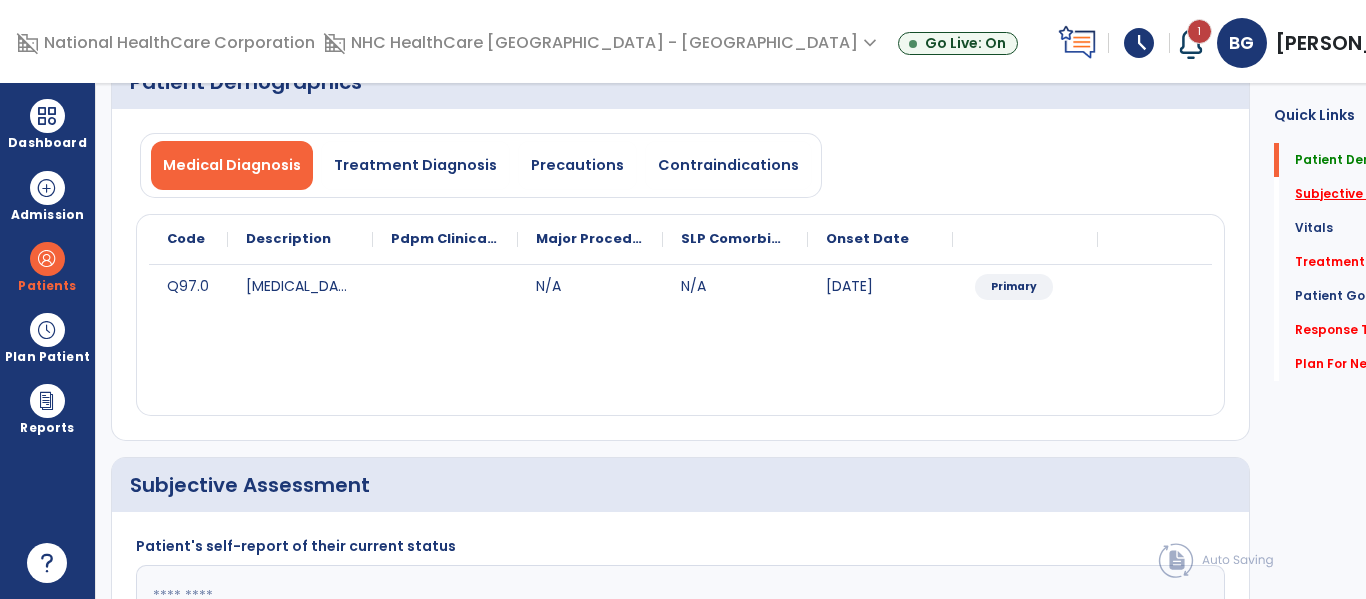 click on "Subjective Assessment   *" 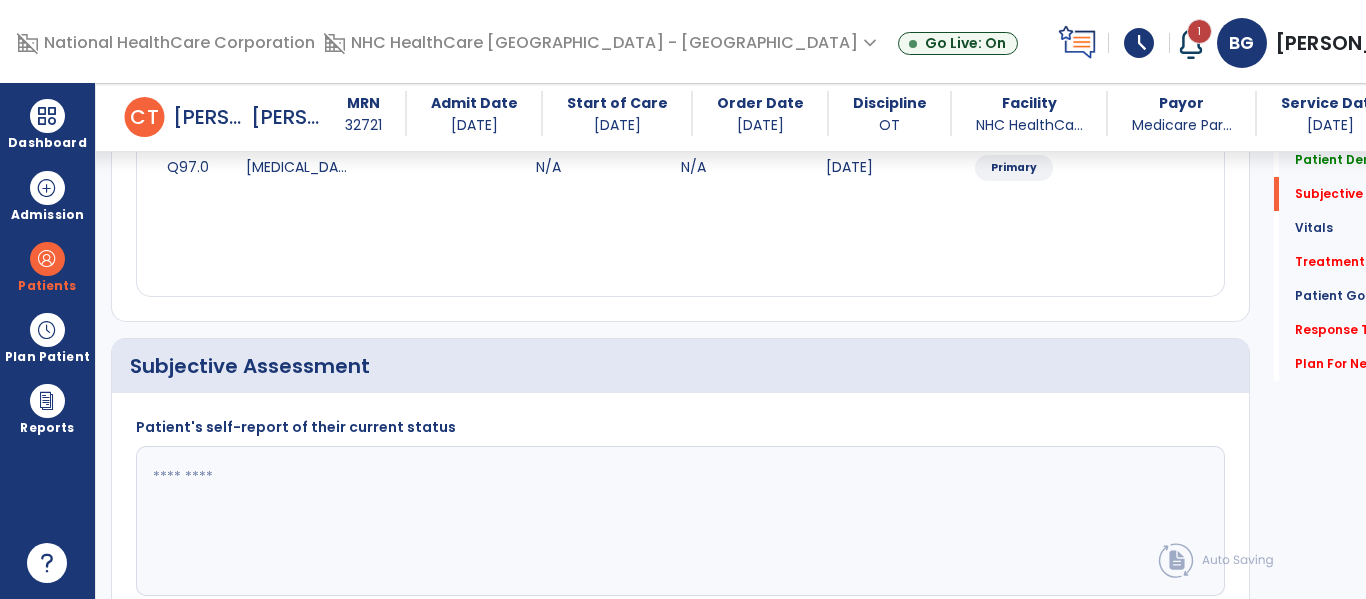 scroll, scrollTop: 457, scrollLeft: 0, axis: vertical 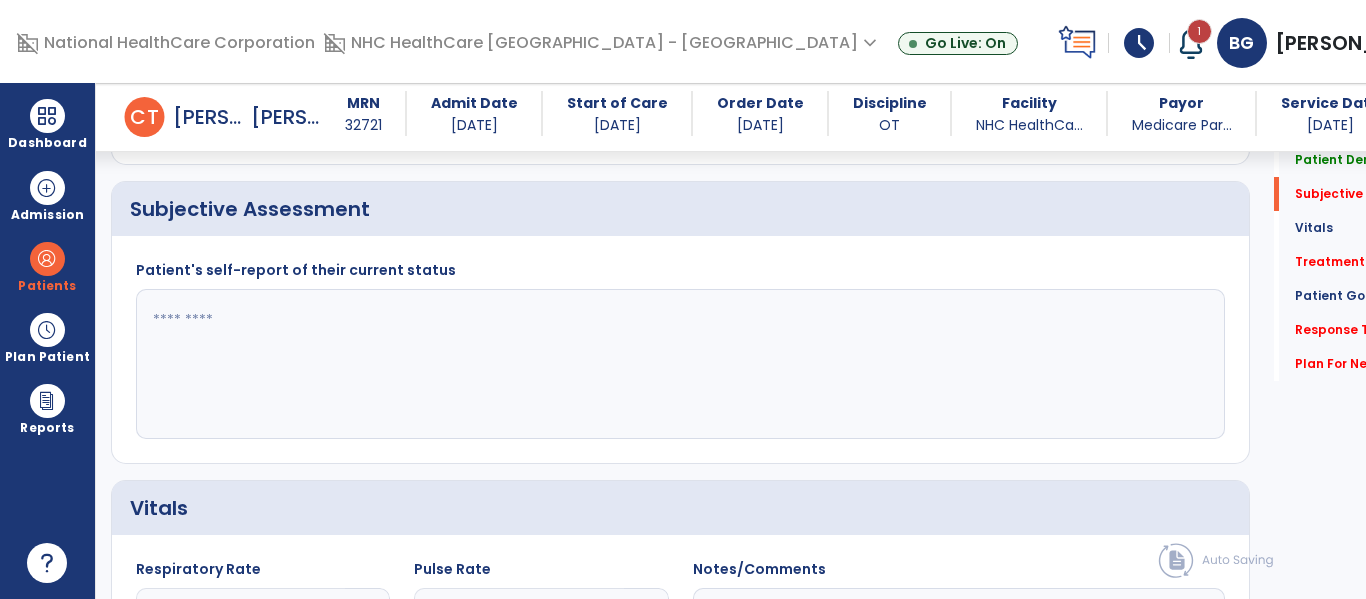 click 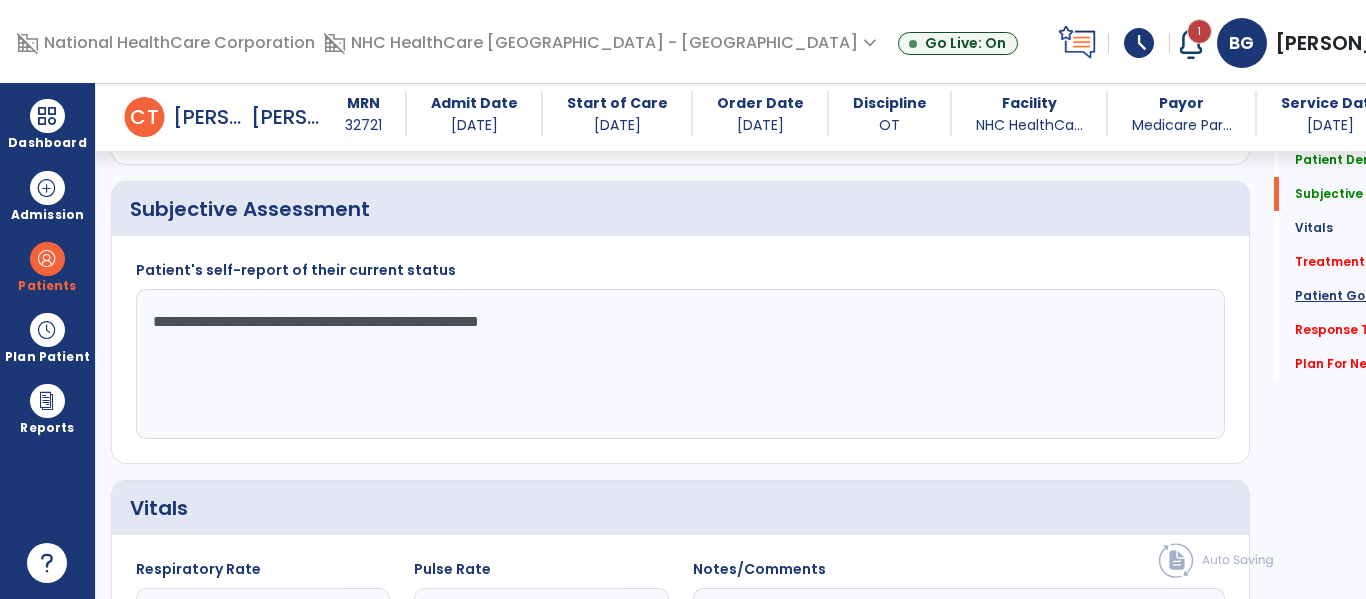 type on "**********" 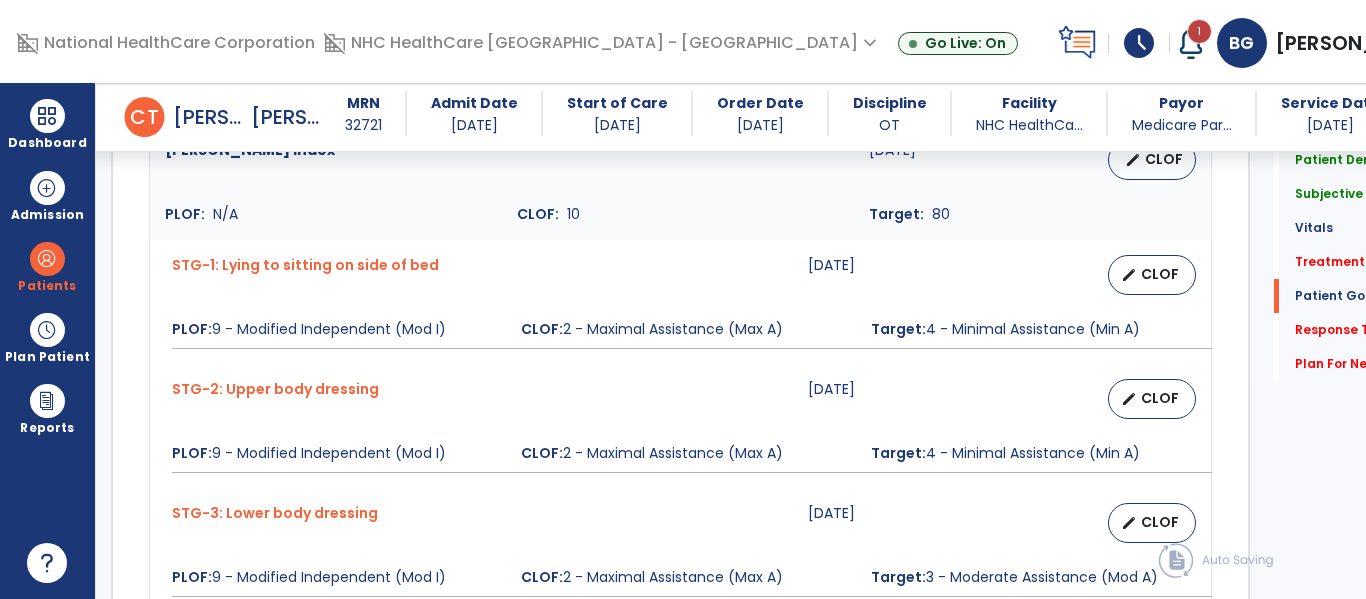 scroll, scrollTop: 1600, scrollLeft: 0, axis: vertical 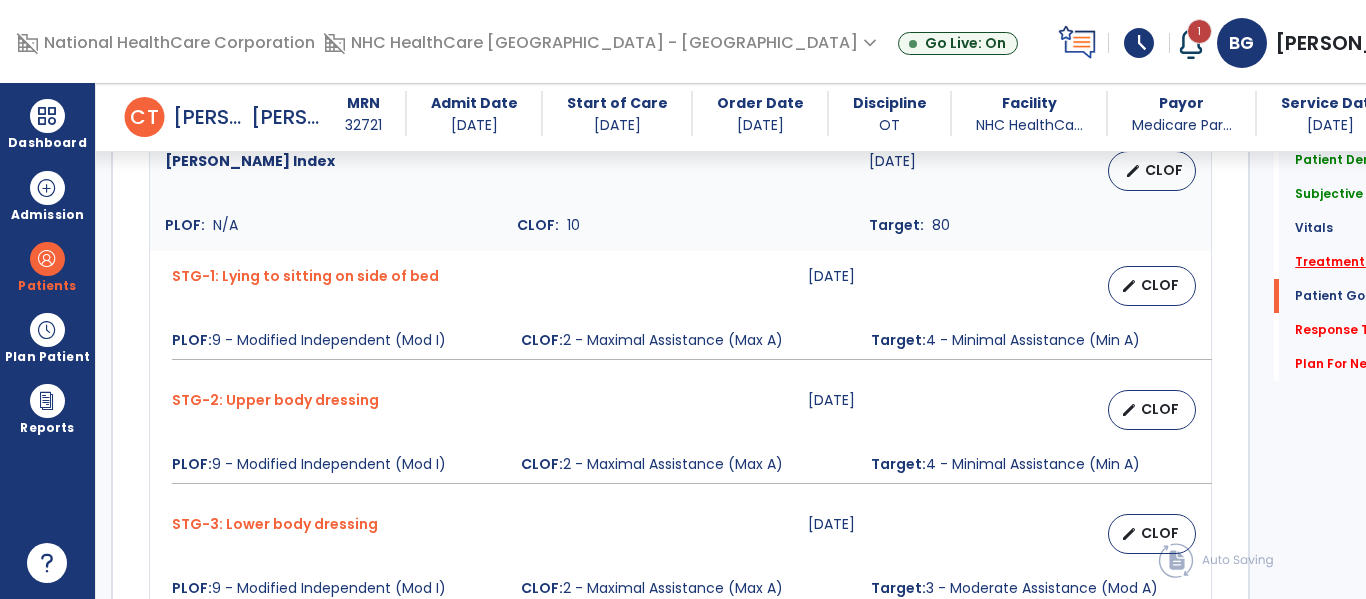 click on "Treatment   *" 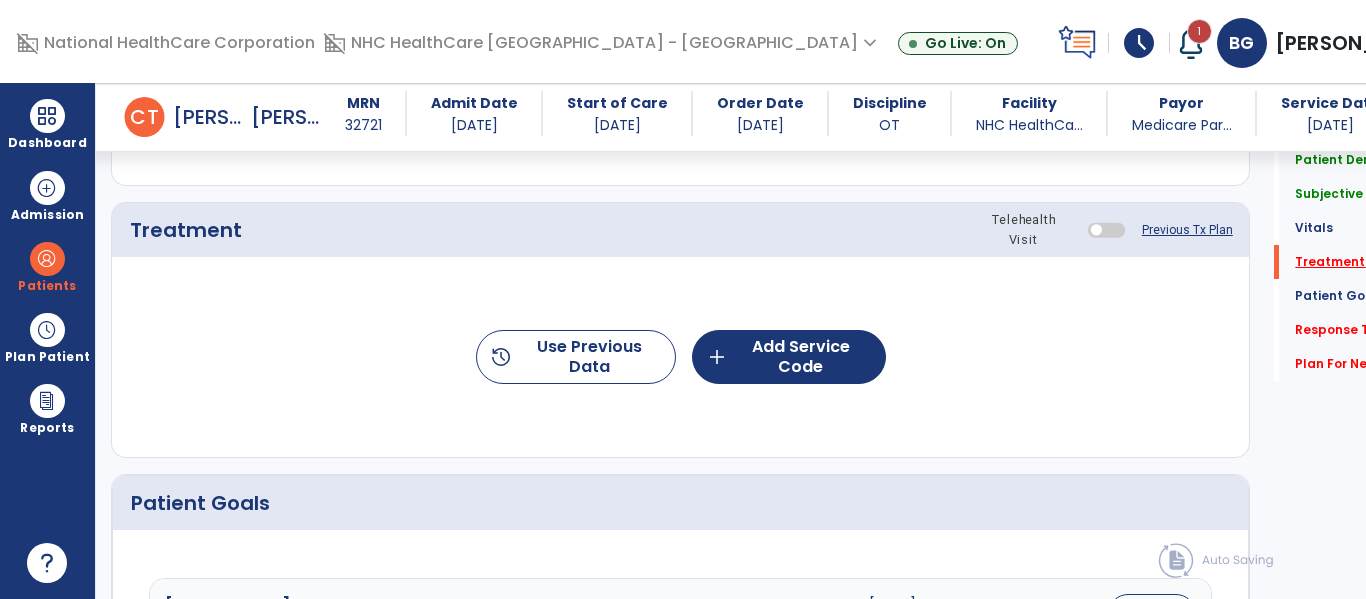 scroll, scrollTop: 1147, scrollLeft: 0, axis: vertical 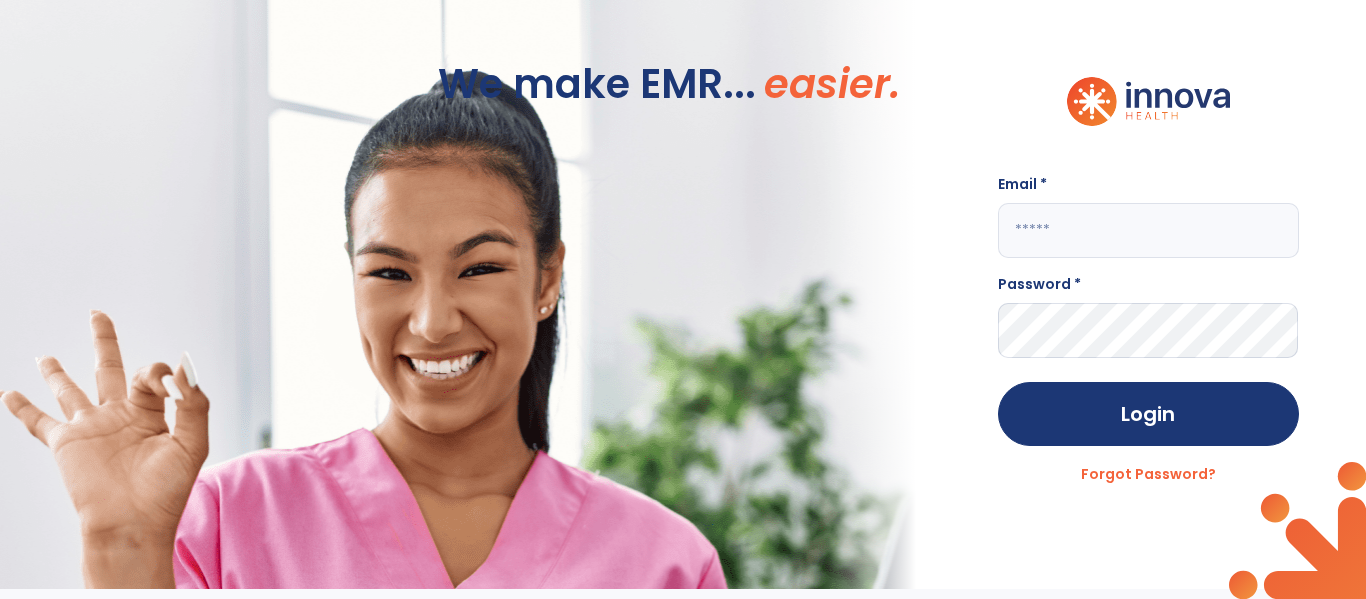 click 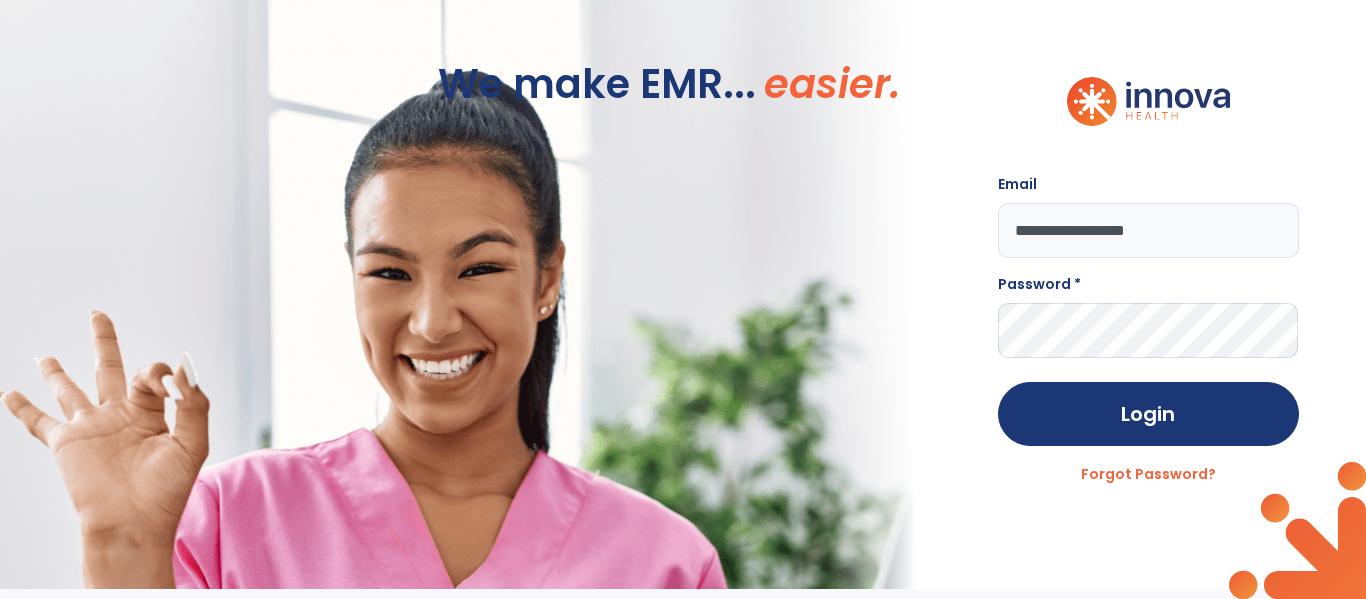 type on "**********" 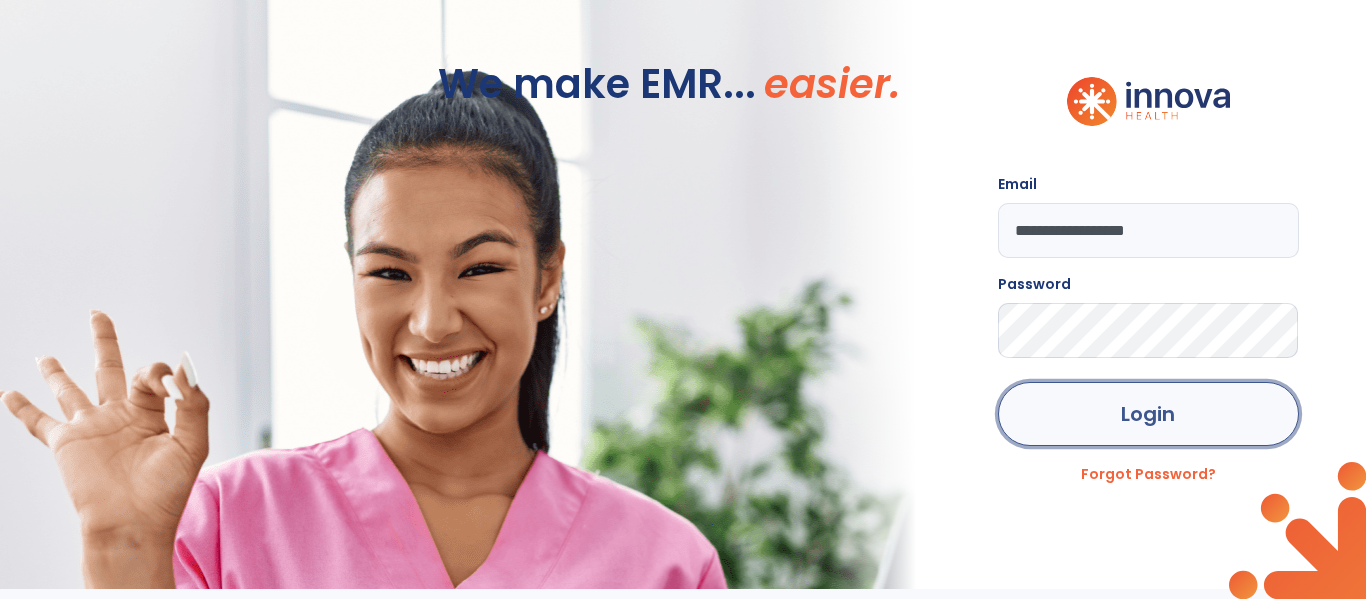 click on "Login" 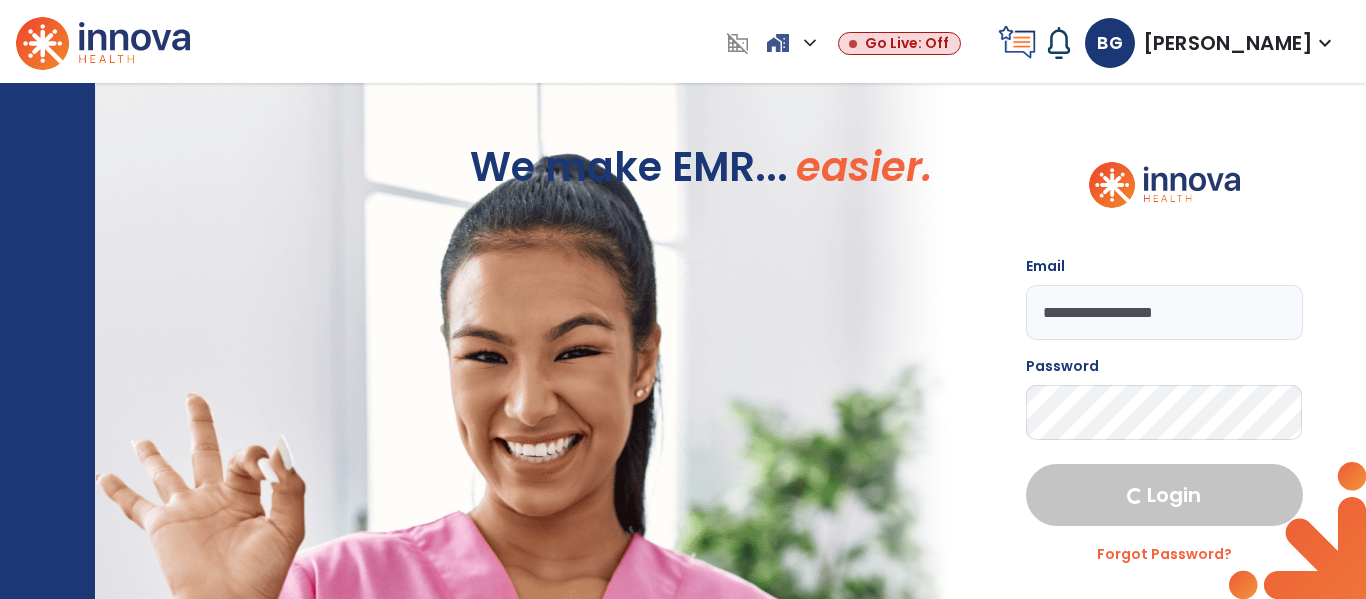 select on "****" 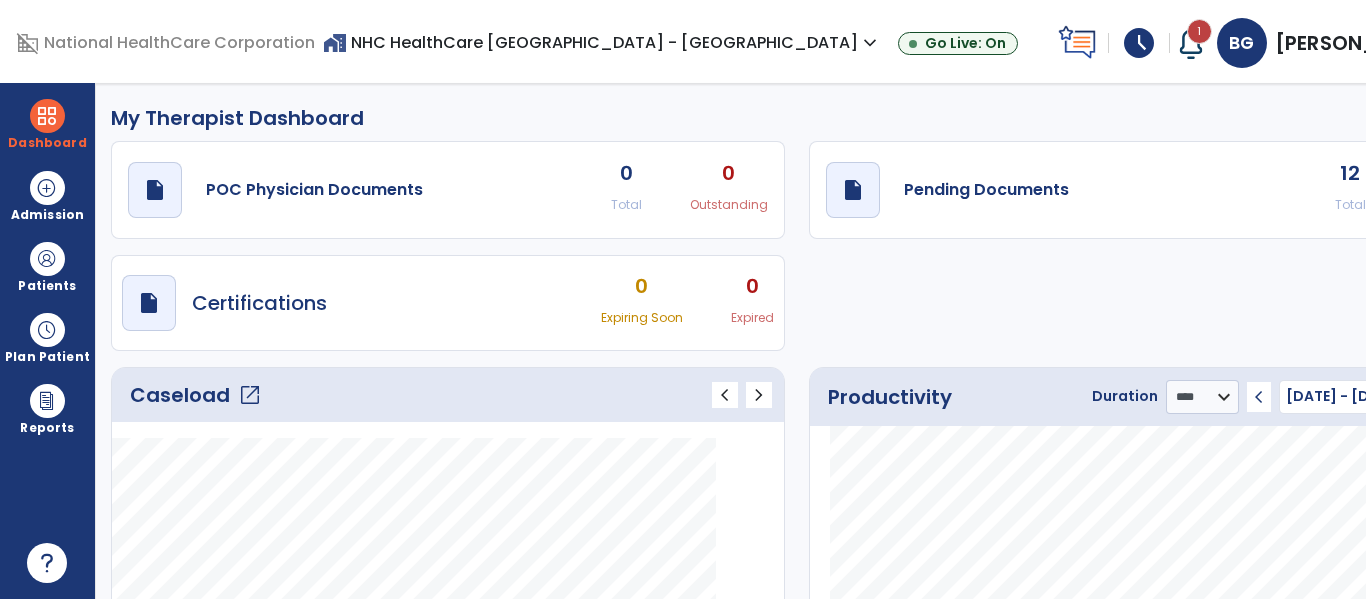 click on "open_in_new" 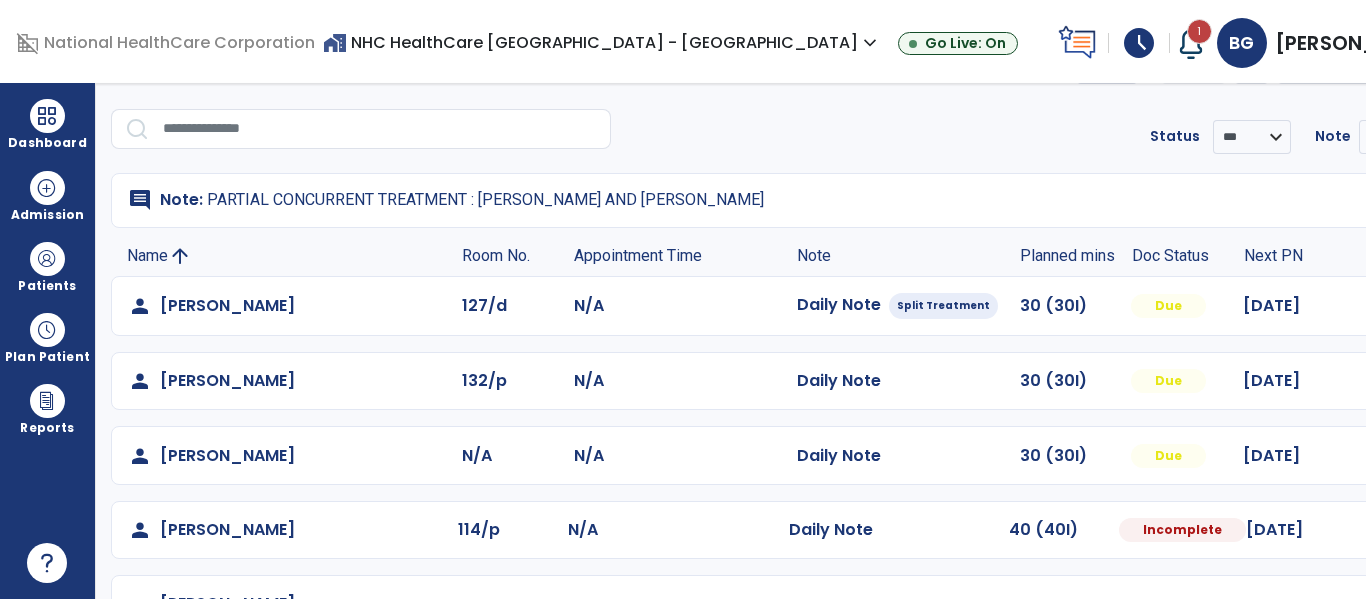 scroll, scrollTop: 100, scrollLeft: 0, axis: vertical 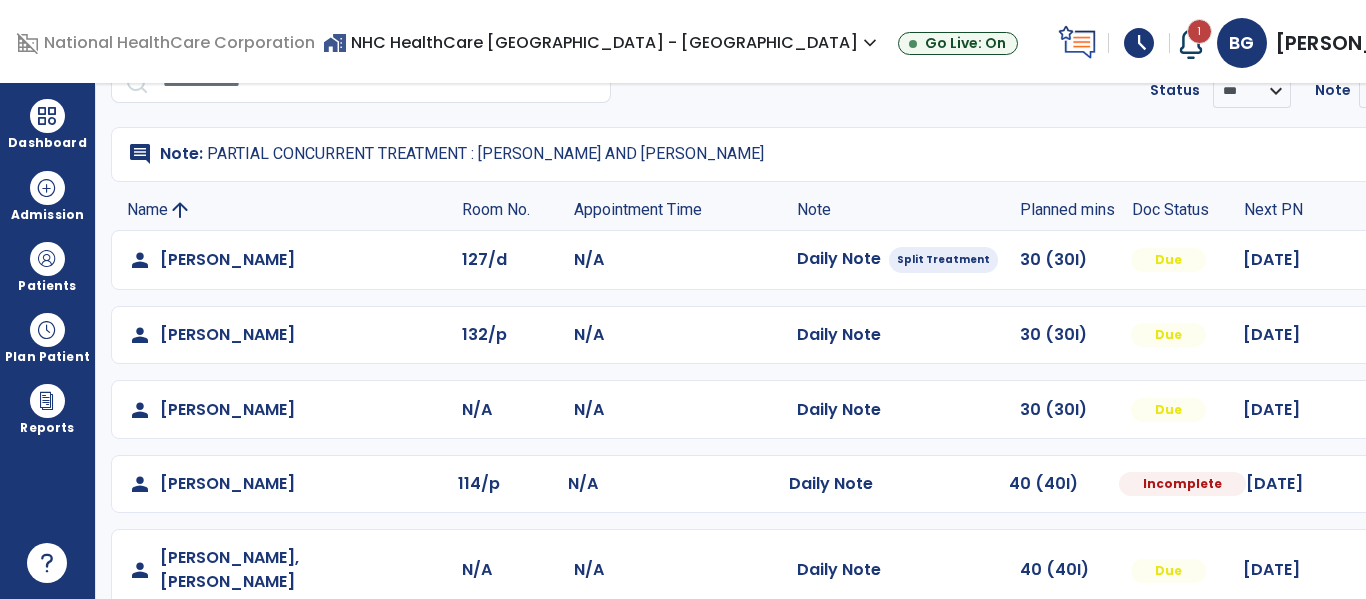 drag, startPoint x: 1289, startPoint y: 479, endPoint x: 1279, endPoint y: 484, distance: 11.18034 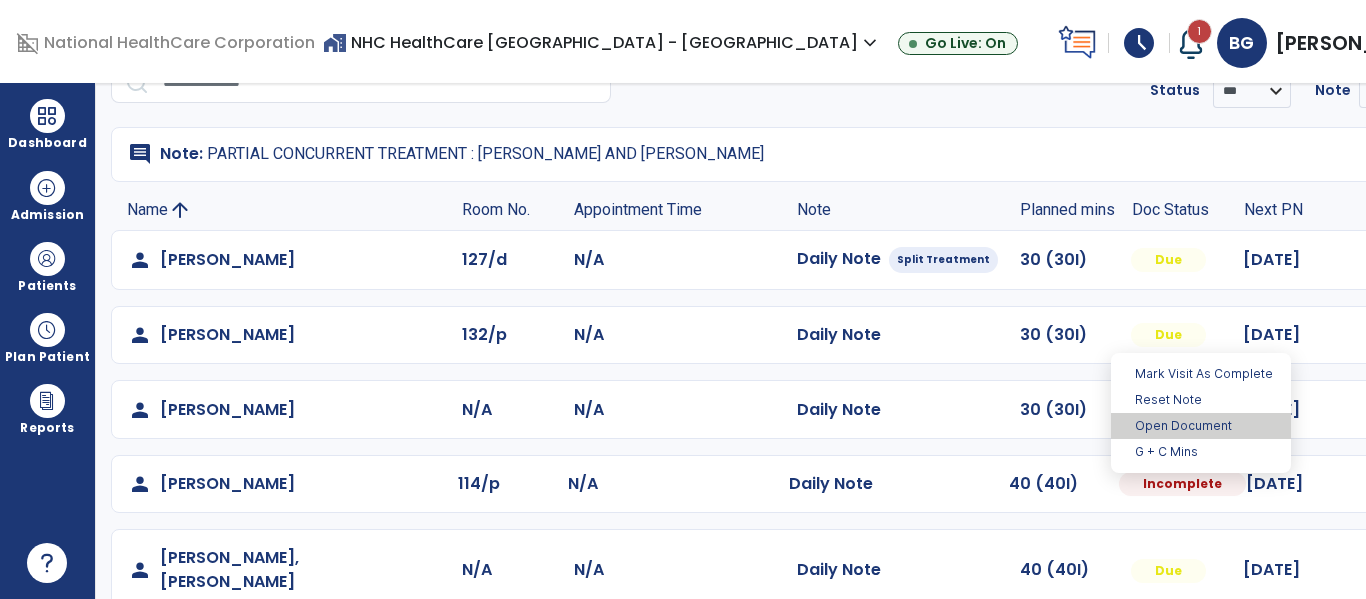 click on "Open Document" at bounding box center [1201, 426] 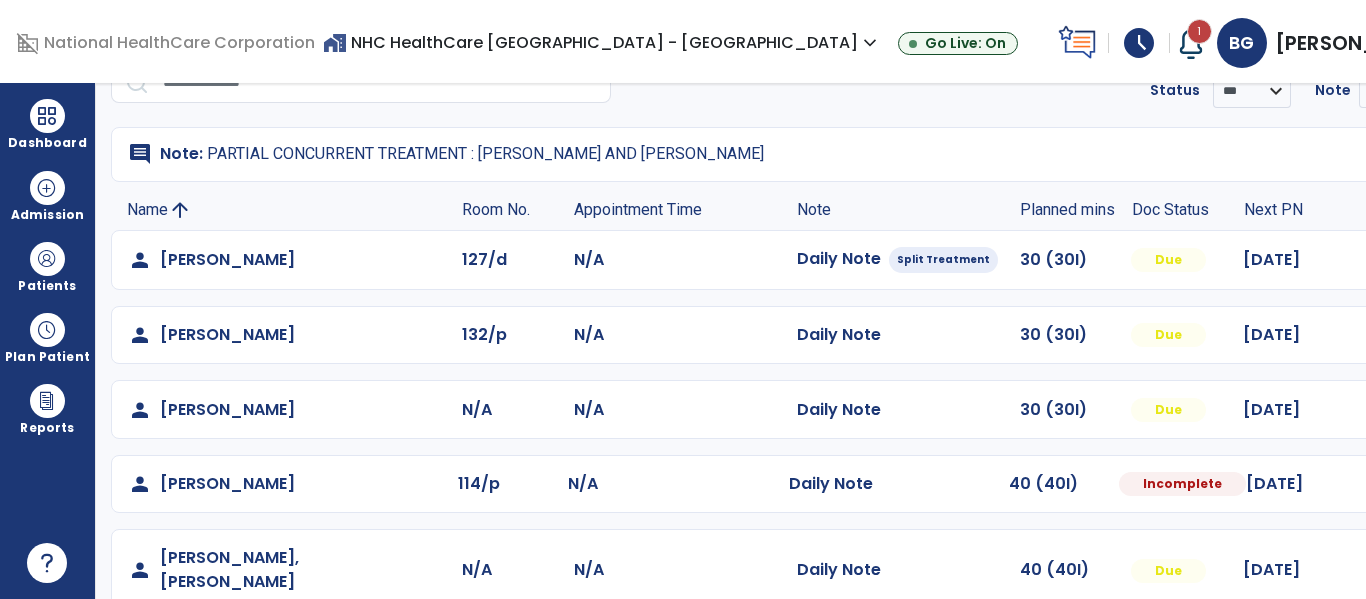 select on "*" 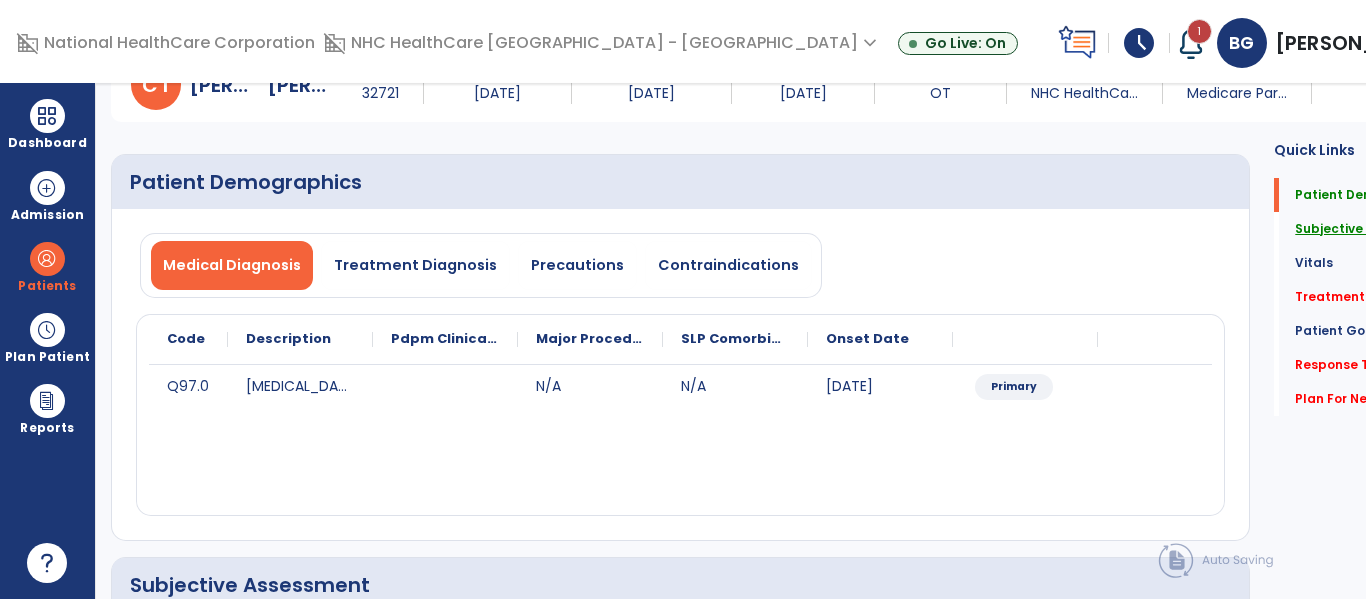 click on "Subjective Assessment" 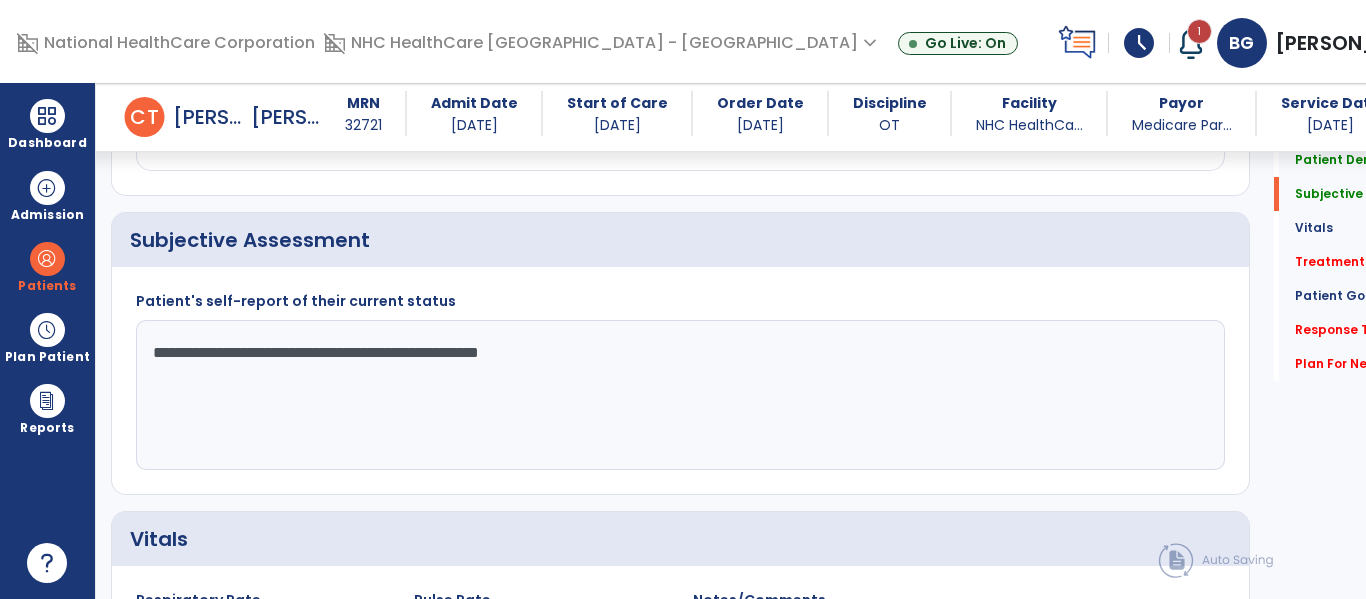 scroll, scrollTop: 457, scrollLeft: 0, axis: vertical 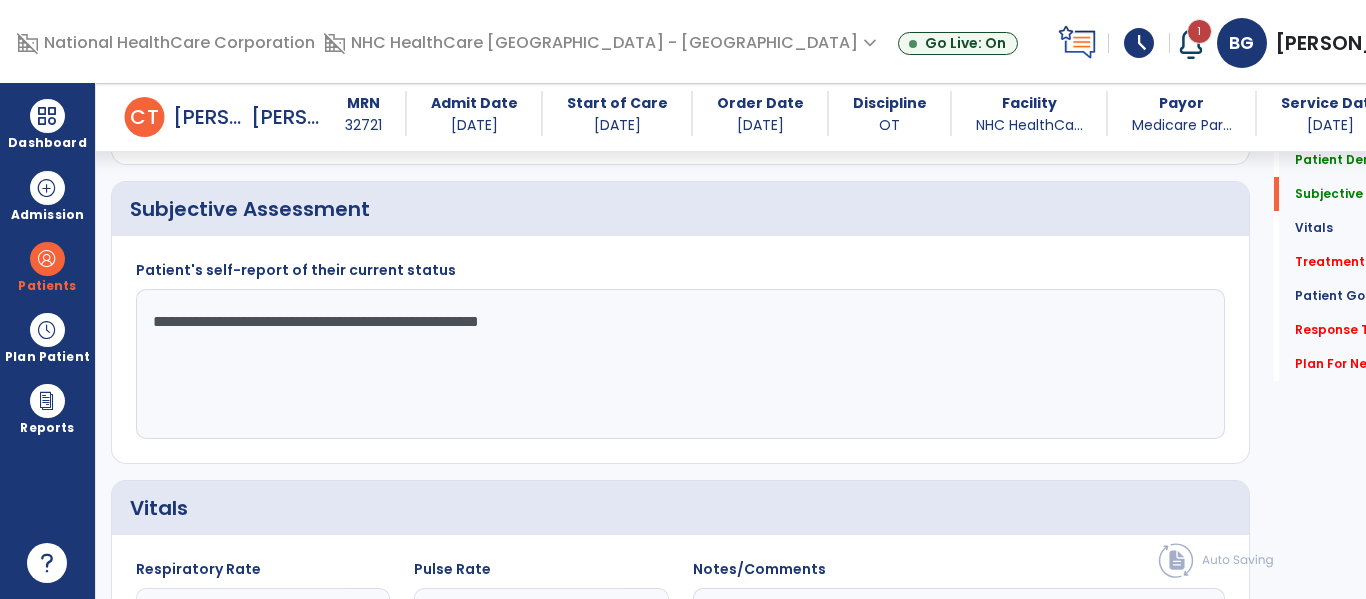 click on "**********" 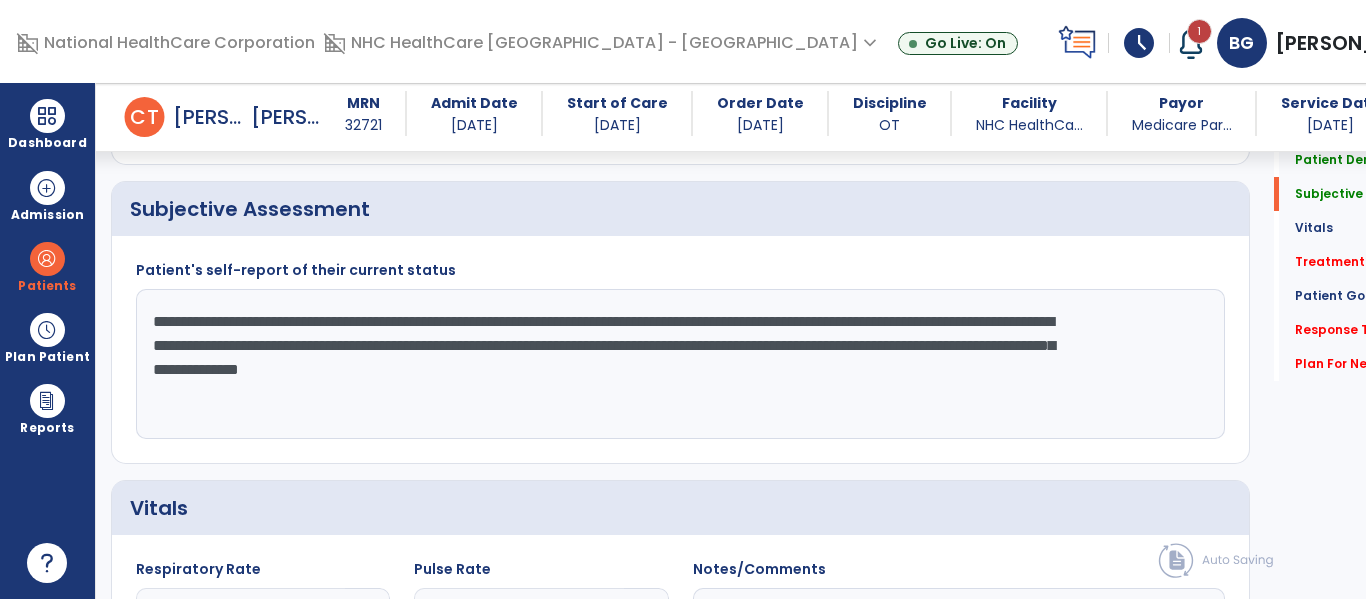 click on "**********" 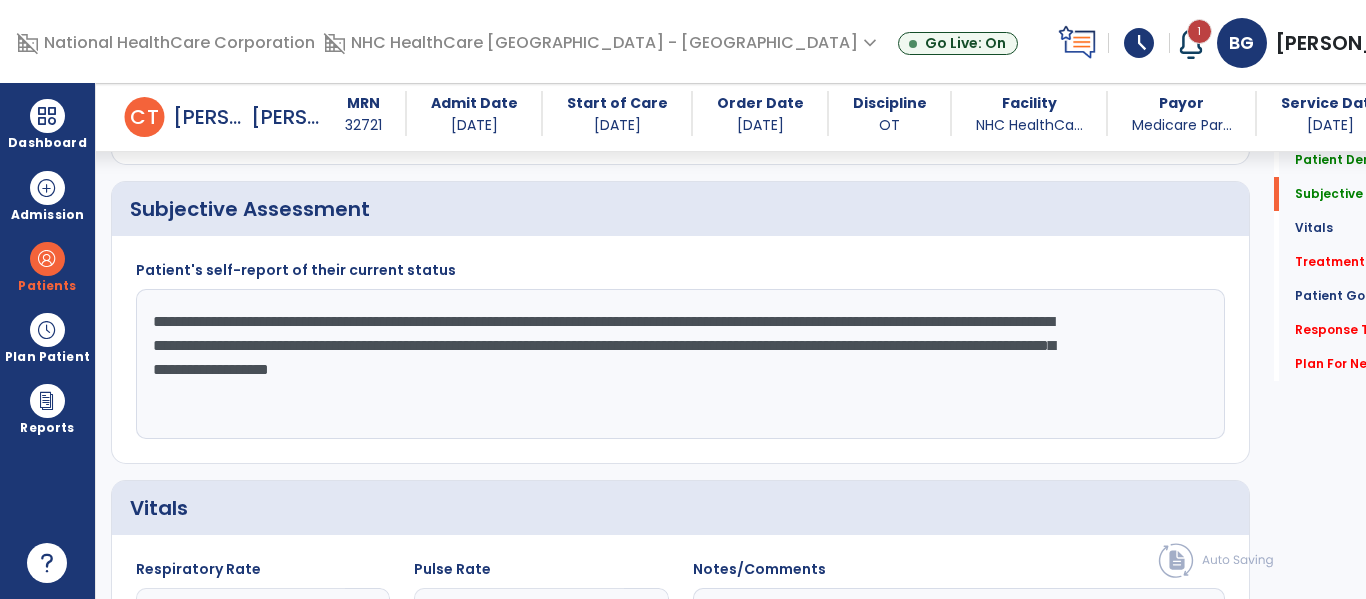 click on "**********" 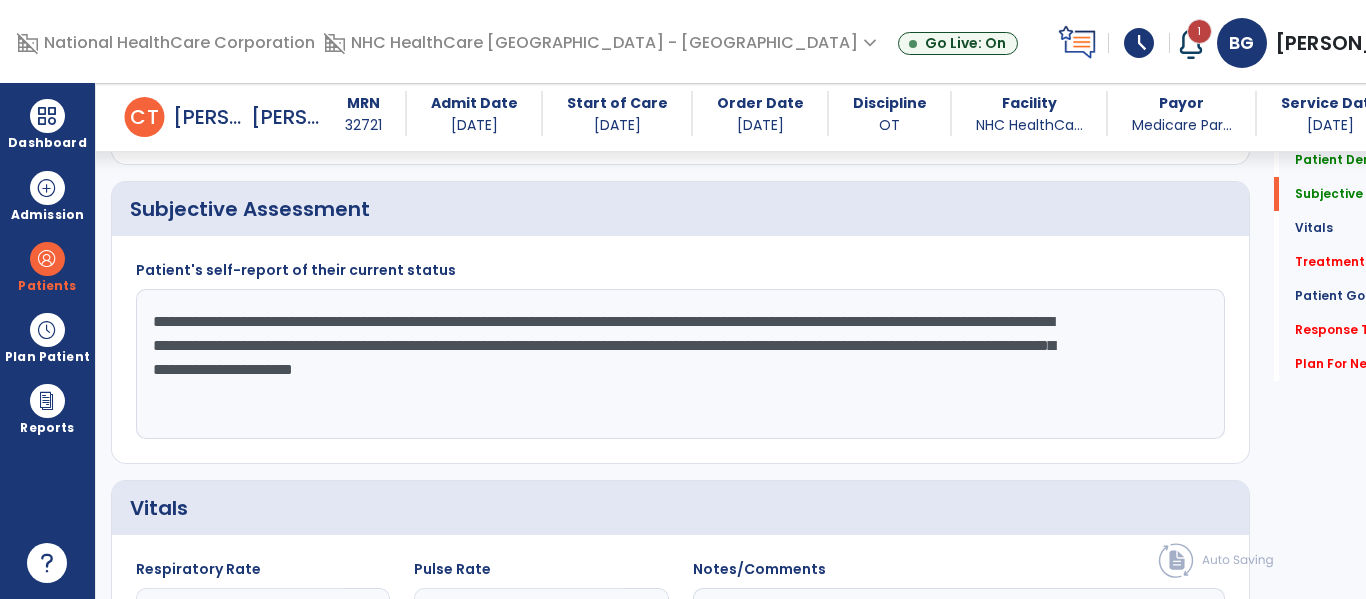 click on "**********" 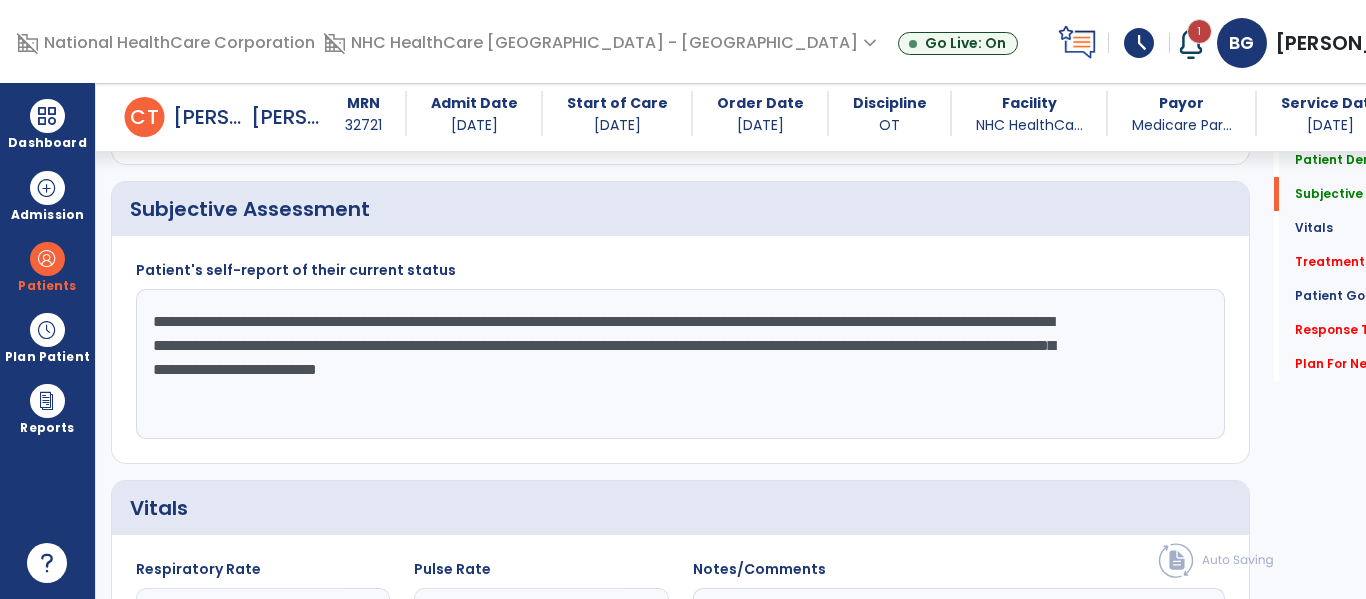 click on "**********" 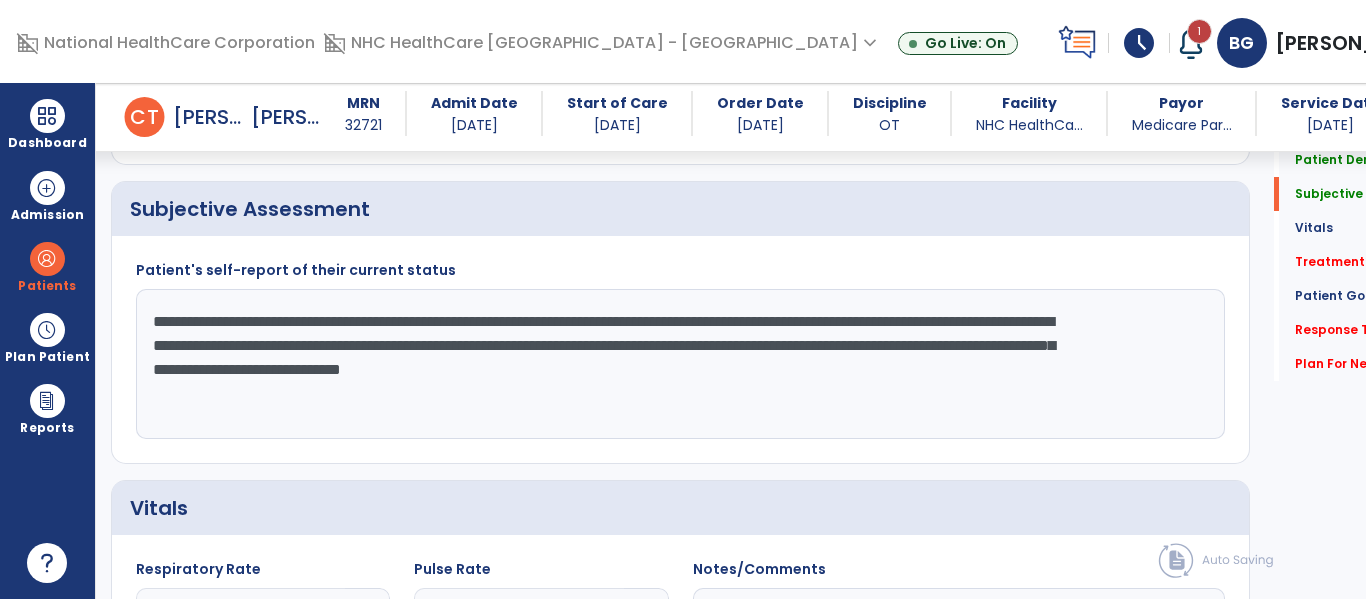 drag, startPoint x: 830, startPoint y: 371, endPoint x: 1053, endPoint y: 377, distance: 223.0807 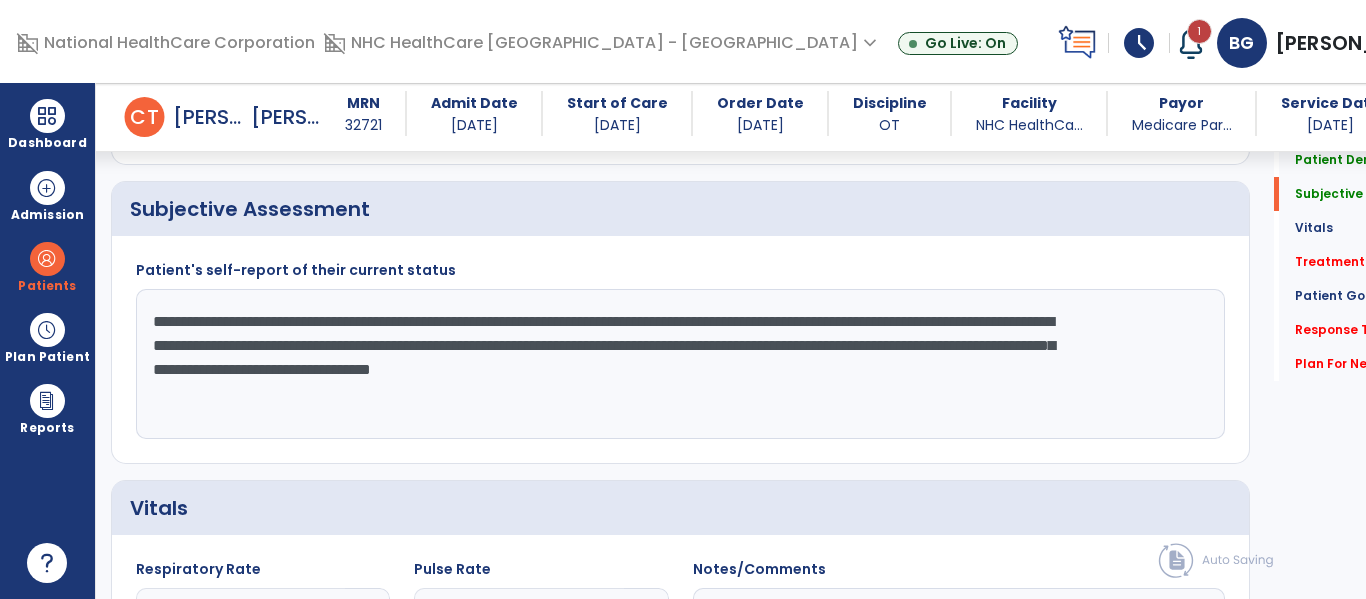 click on "**********" 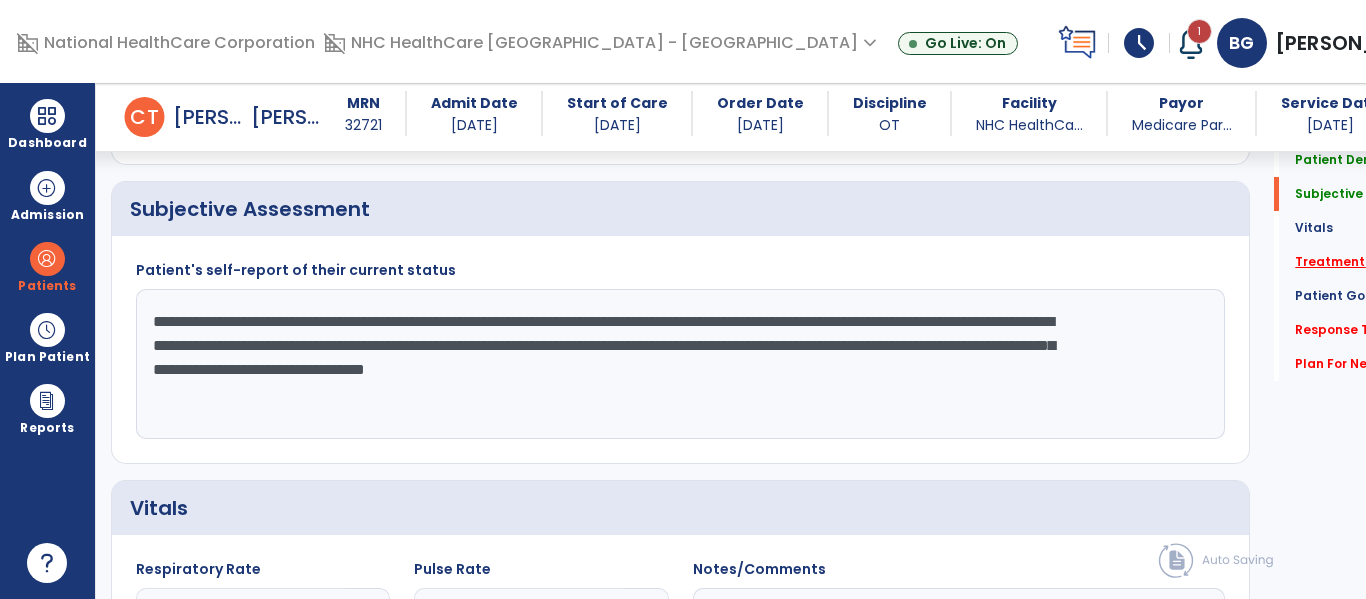 type on "**********" 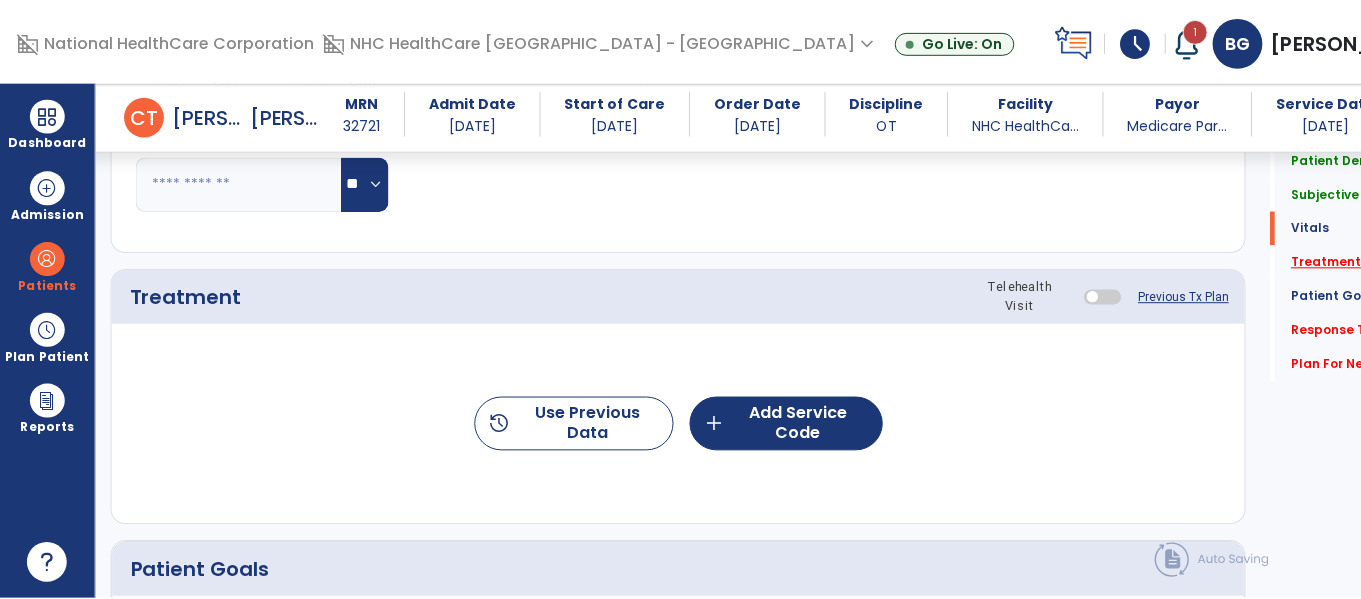 scroll, scrollTop: 1147, scrollLeft: 0, axis: vertical 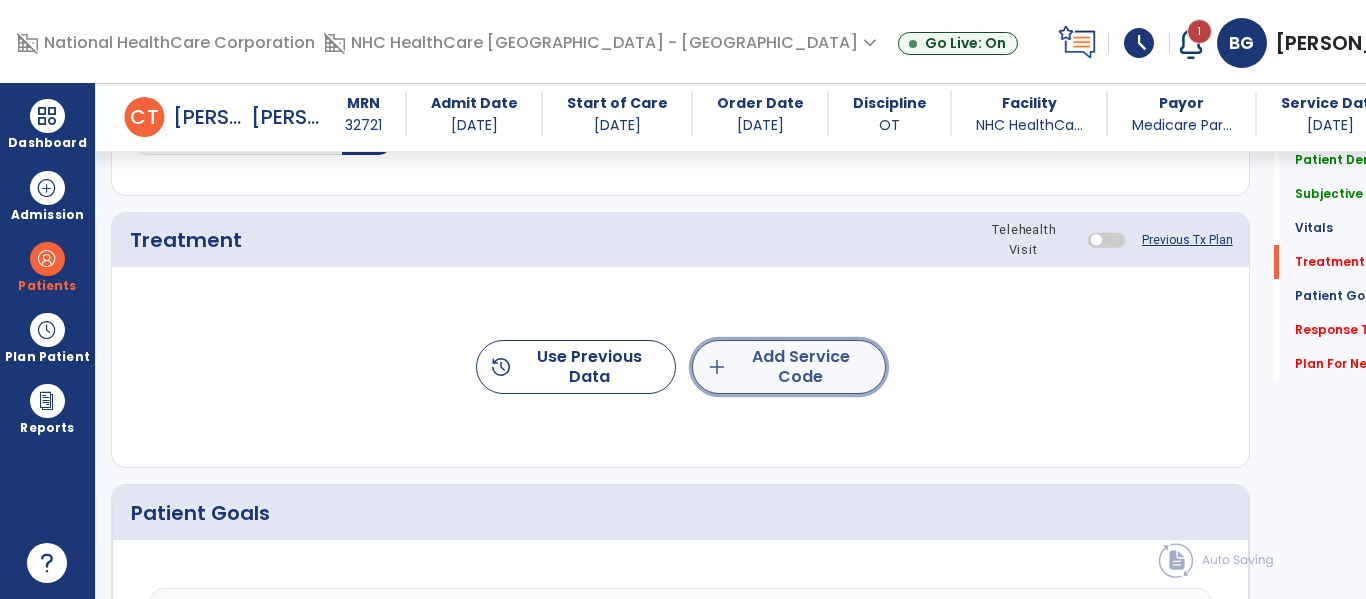 click on "add  Add Service Code" 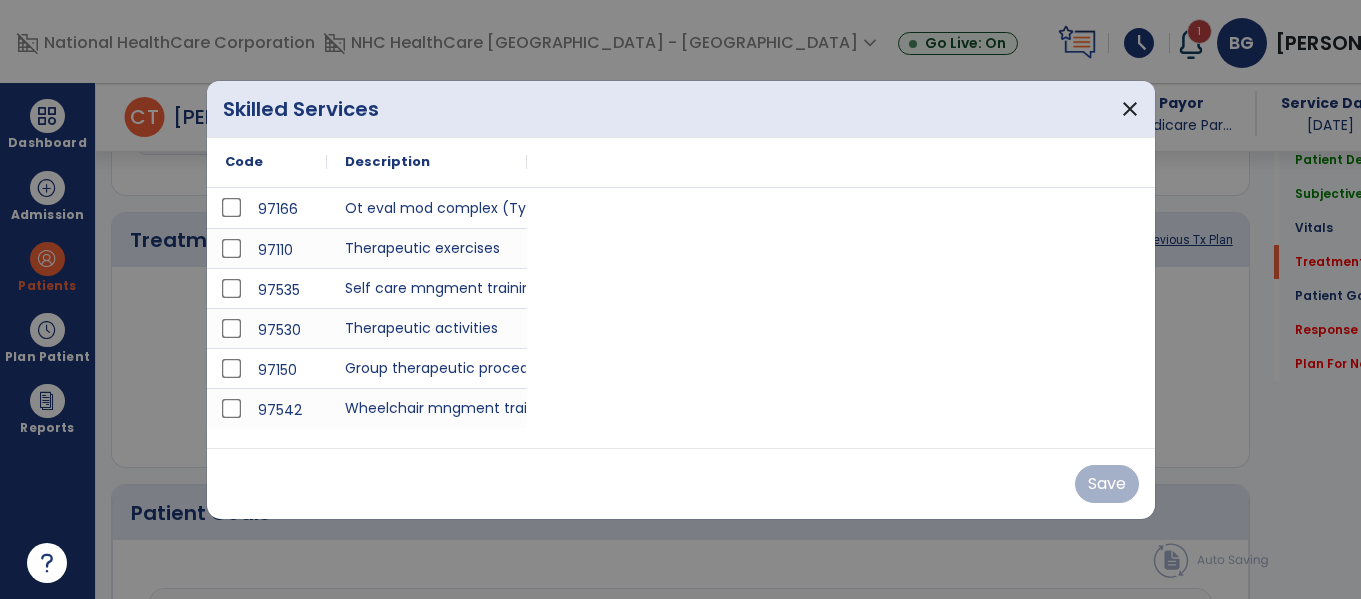scroll, scrollTop: 1147, scrollLeft: 0, axis: vertical 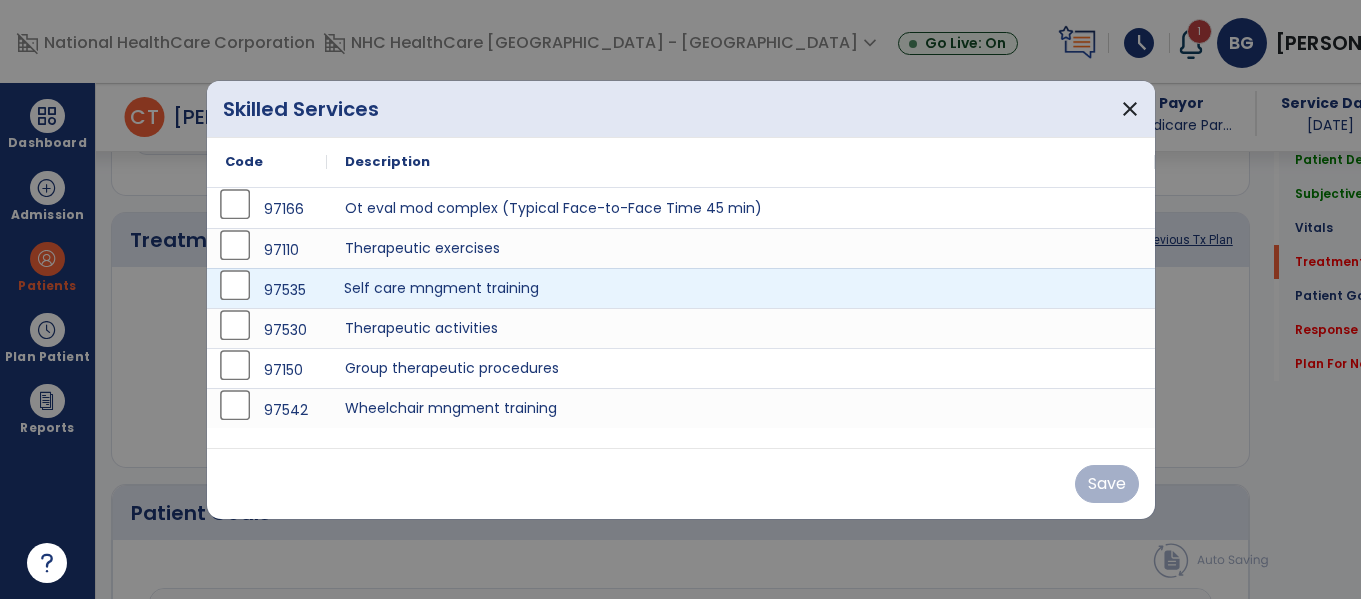 click on "Self care mngment training" at bounding box center (741, 288) 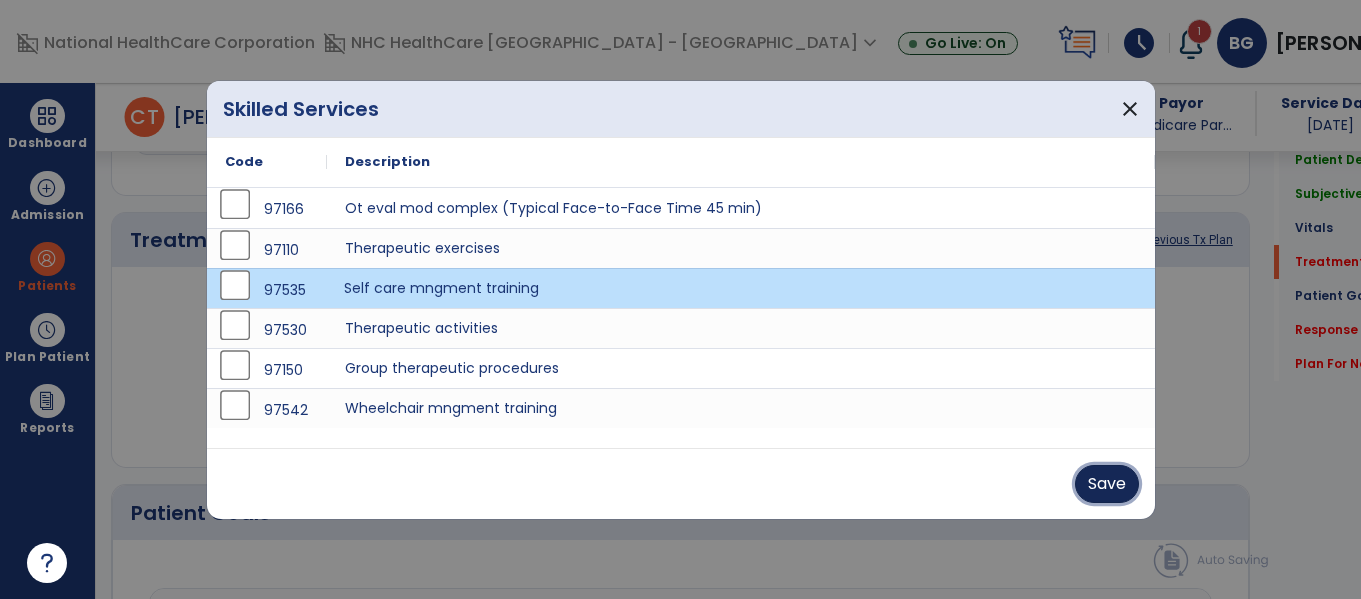 click on "Save" at bounding box center (1107, 484) 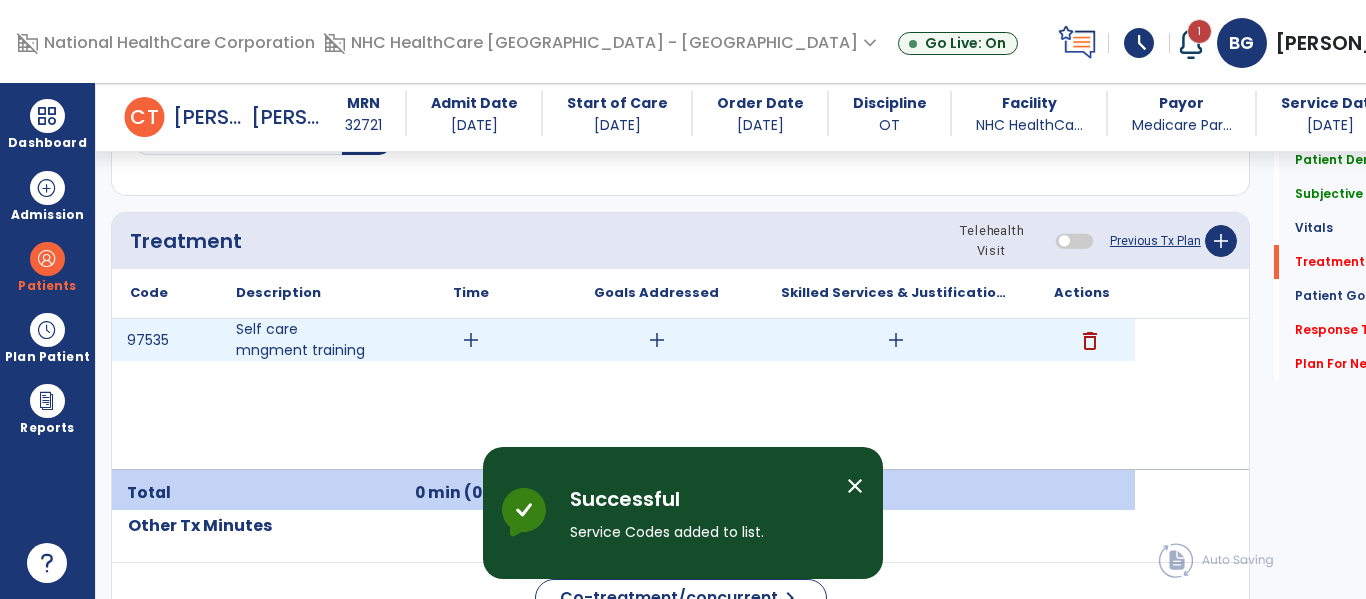 click on "add" at bounding box center [471, 340] 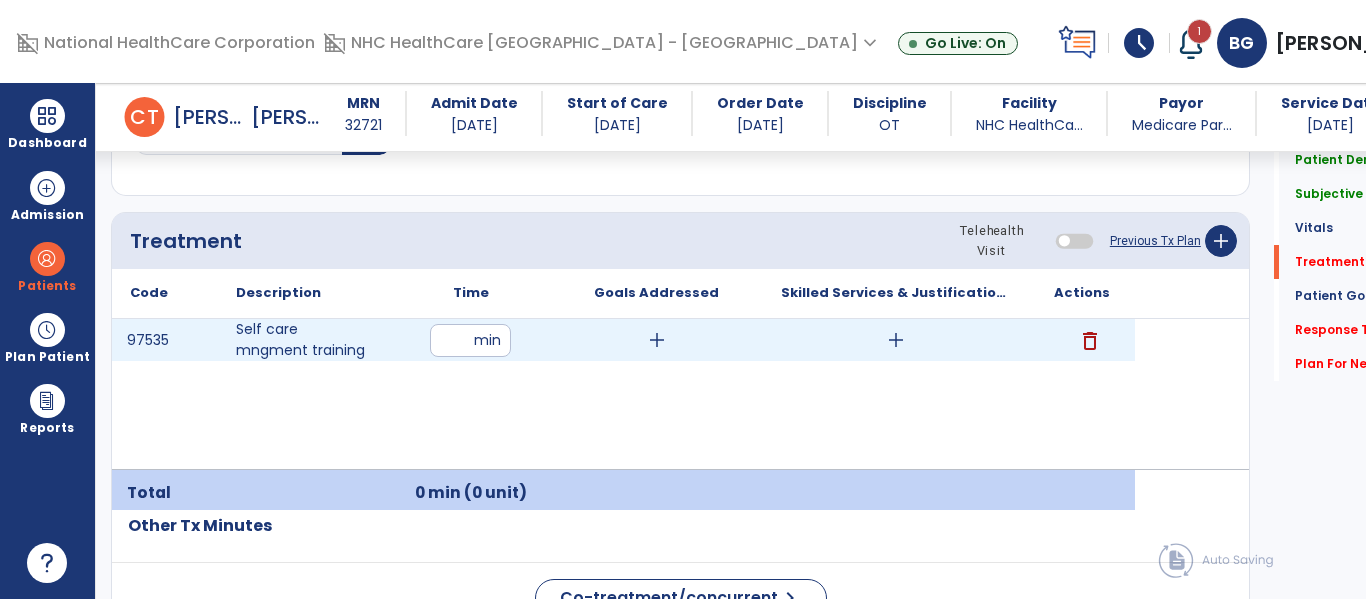 type on "**" 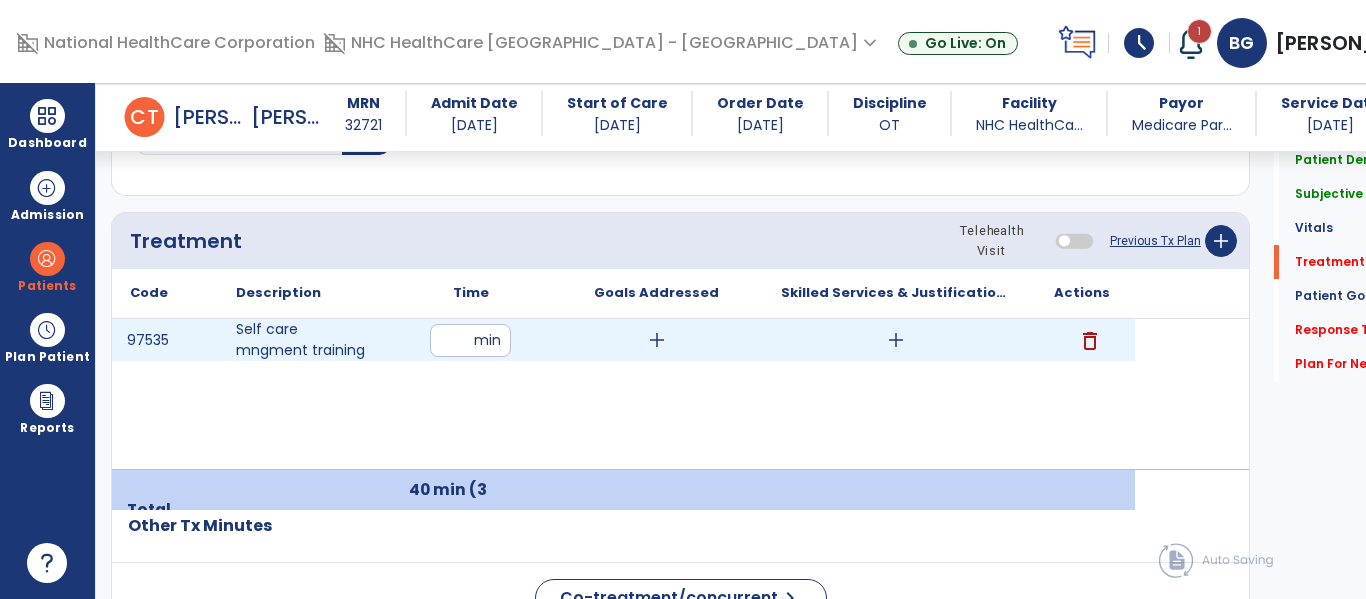 click on "add" at bounding box center (657, 340) 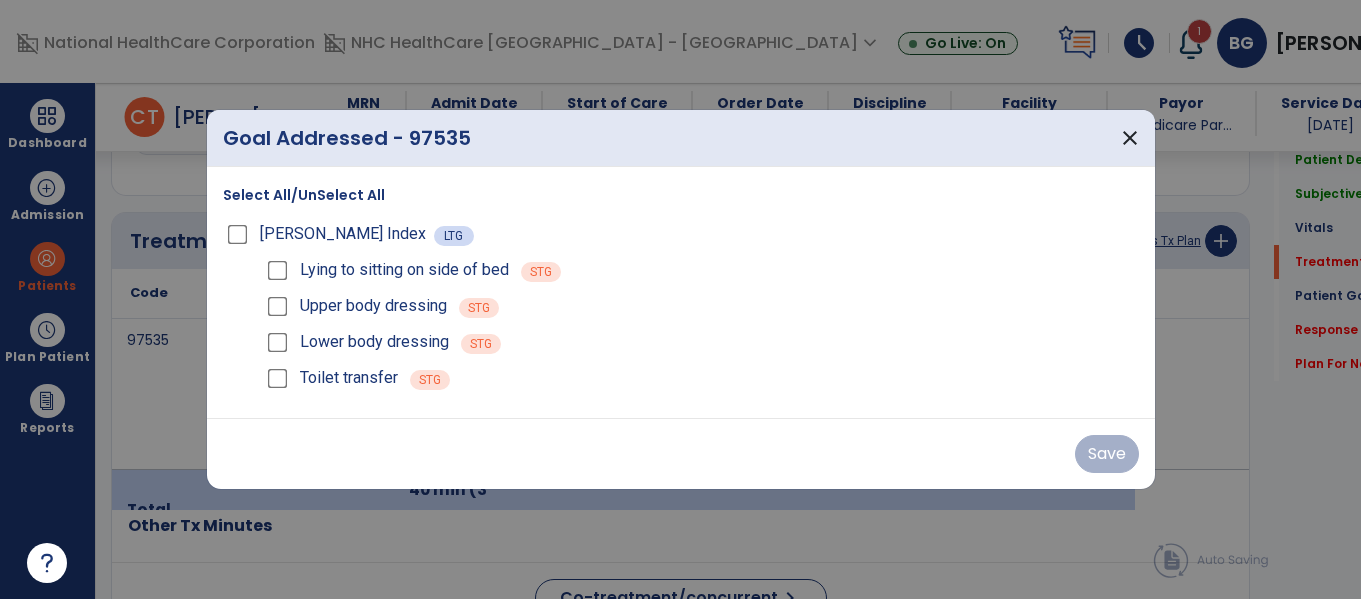 scroll, scrollTop: 1147, scrollLeft: 0, axis: vertical 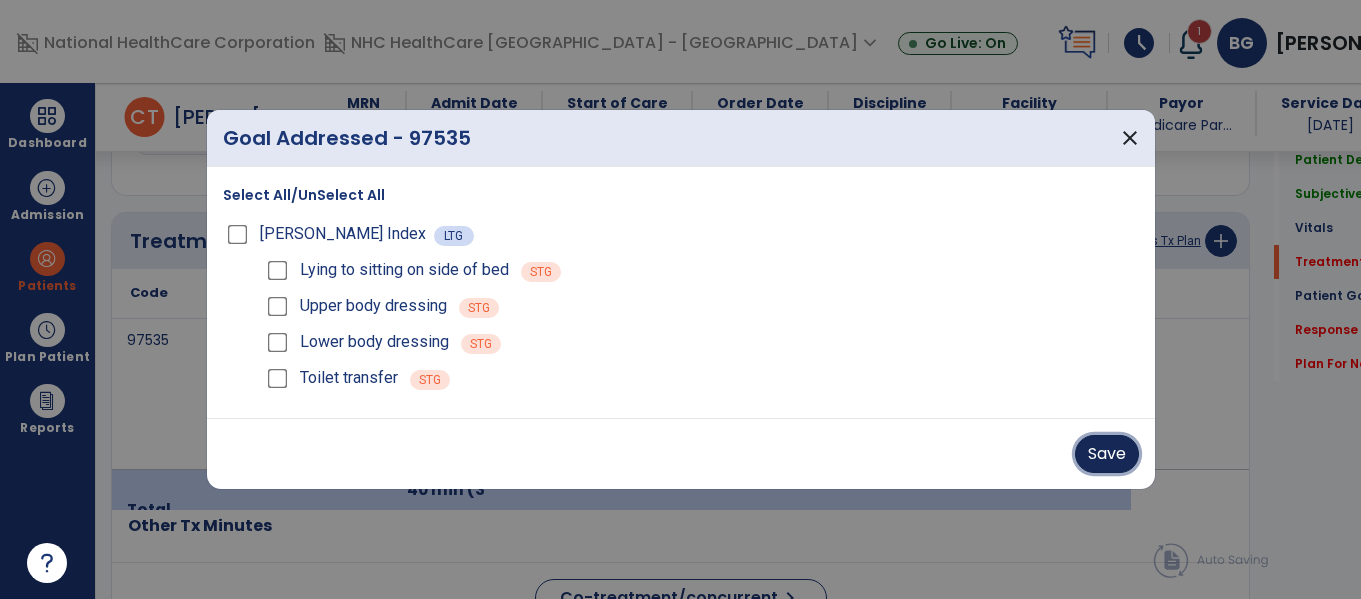 click on "Save" at bounding box center [1107, 454] 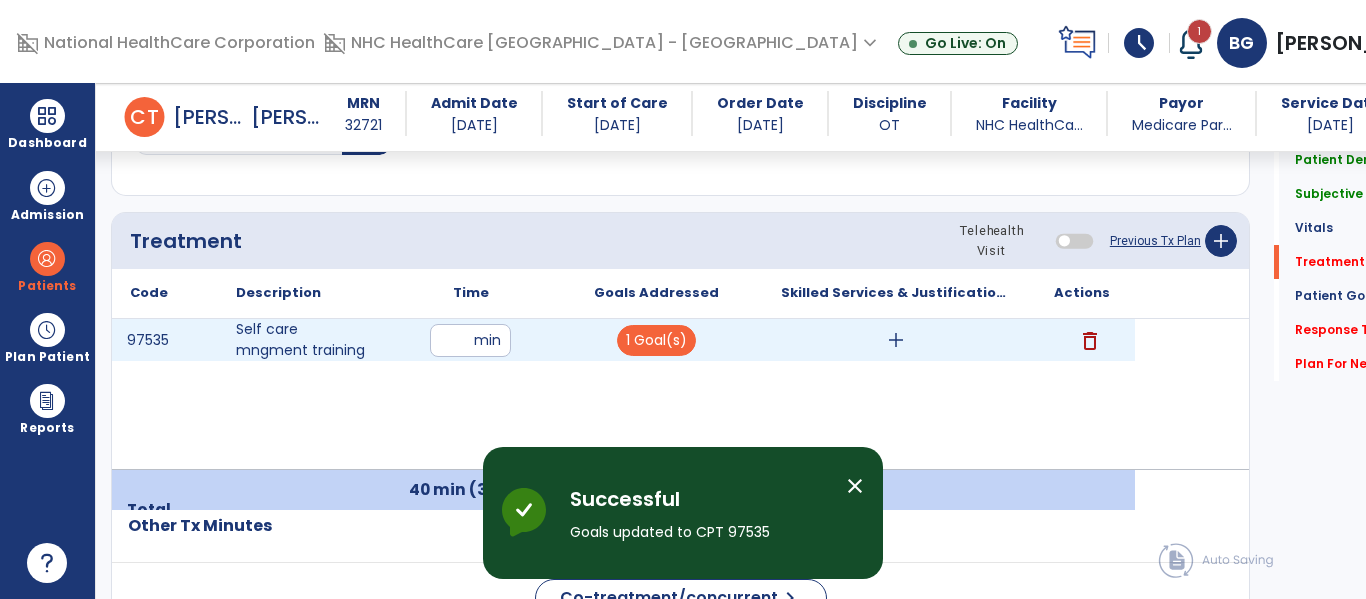 click on "add" at bounding box center (896, 340) 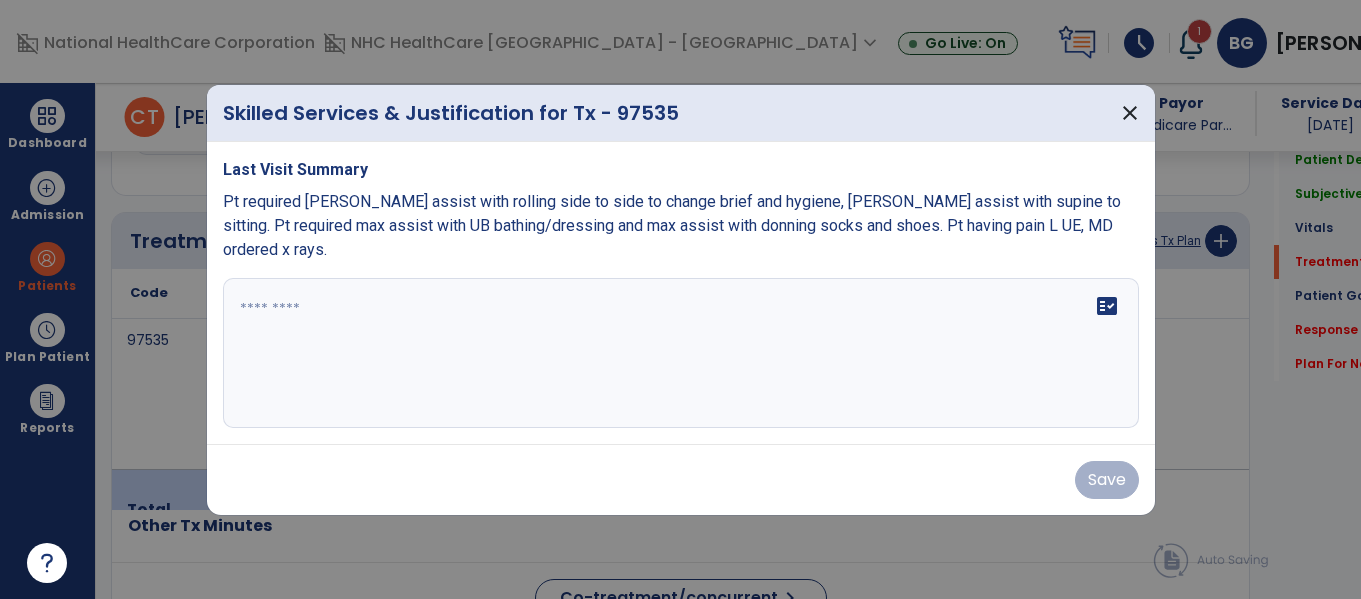 scroll, scrollTop: 1147, scrollLeft: 0, axis: vertical 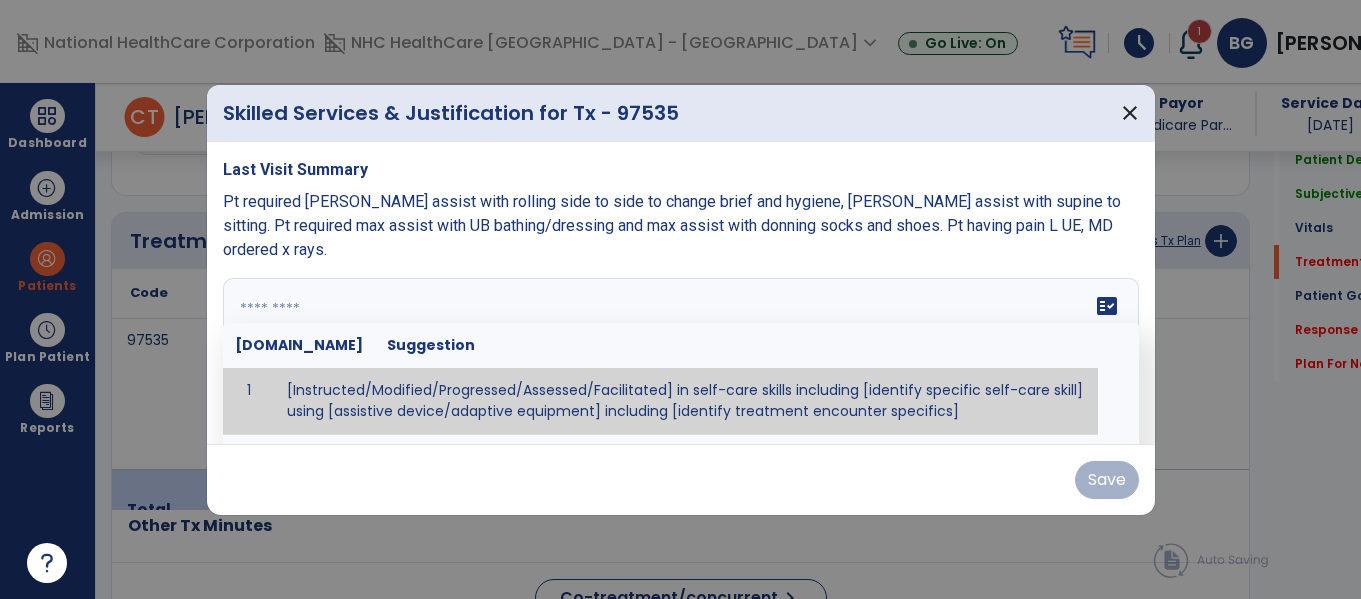 click at bounding box center (678, 353) 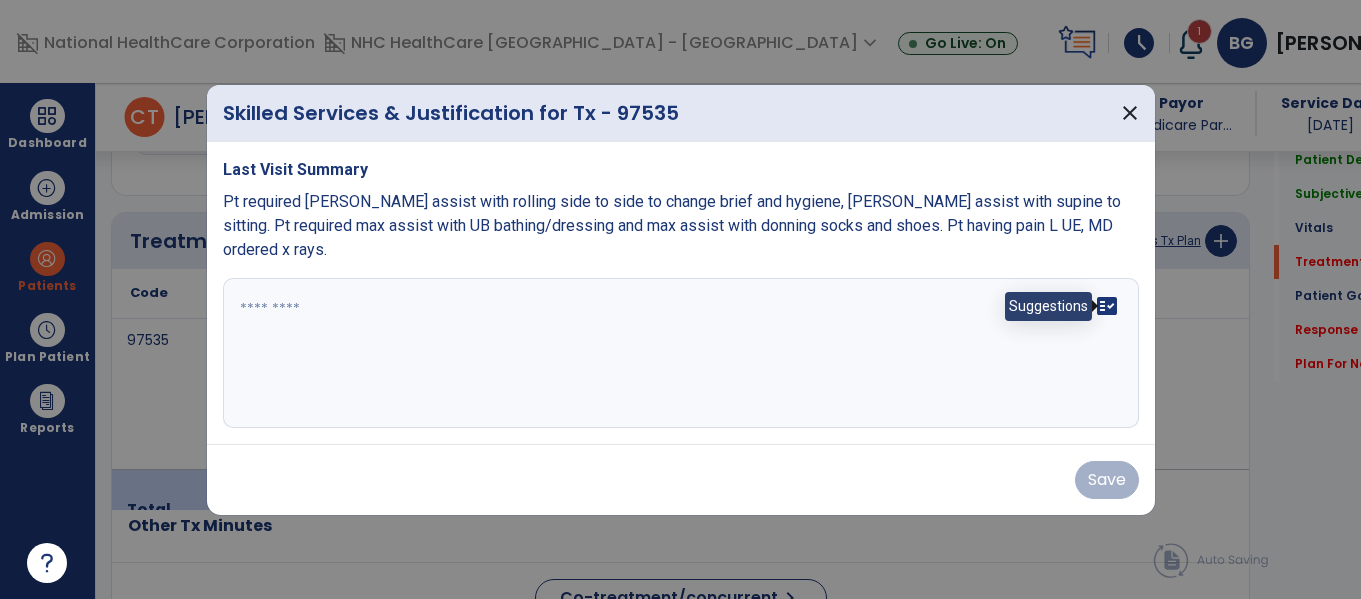 drag, startPoint x: 1104, startPoint y: 294, endPoint x: 902, endPoint y: 343, distance: 207.85812 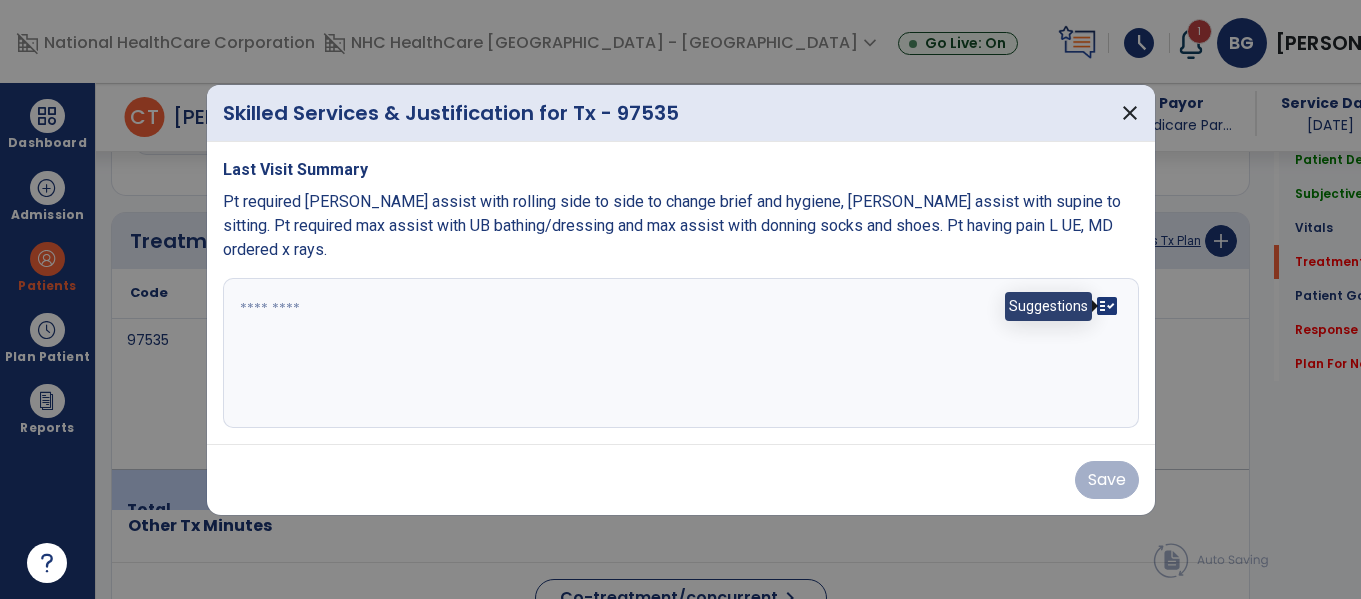 click on "fact_check" at bounding box center [1107, 306] 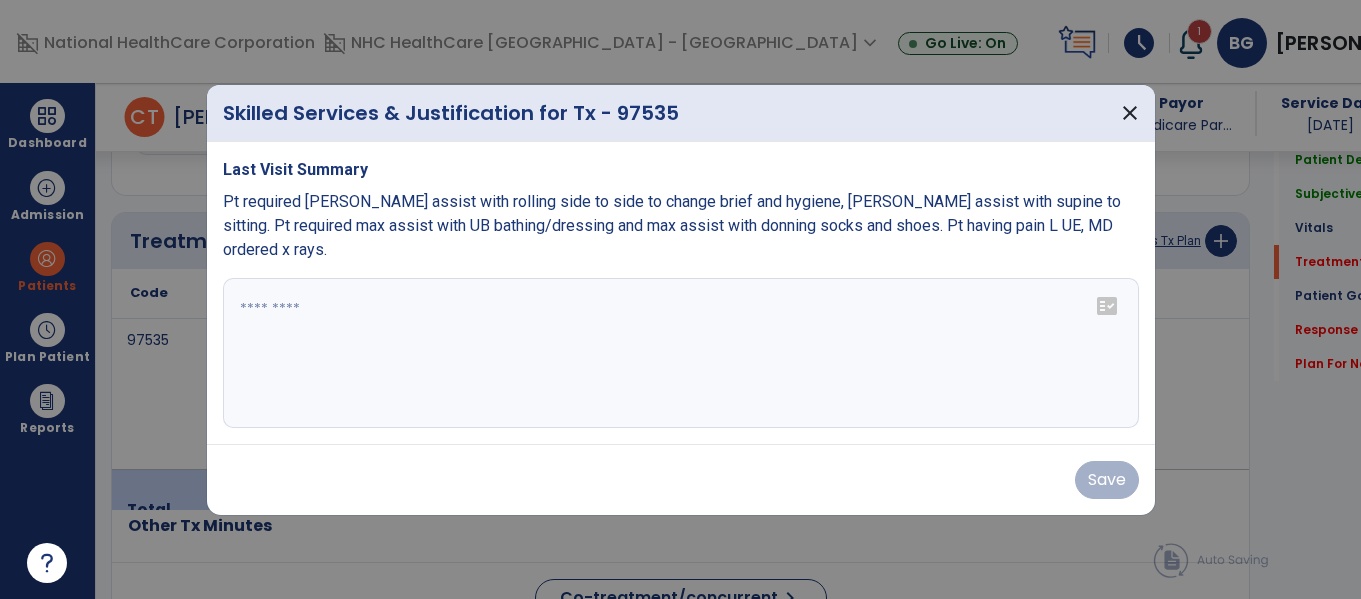 click at bounding box center [681, 353] 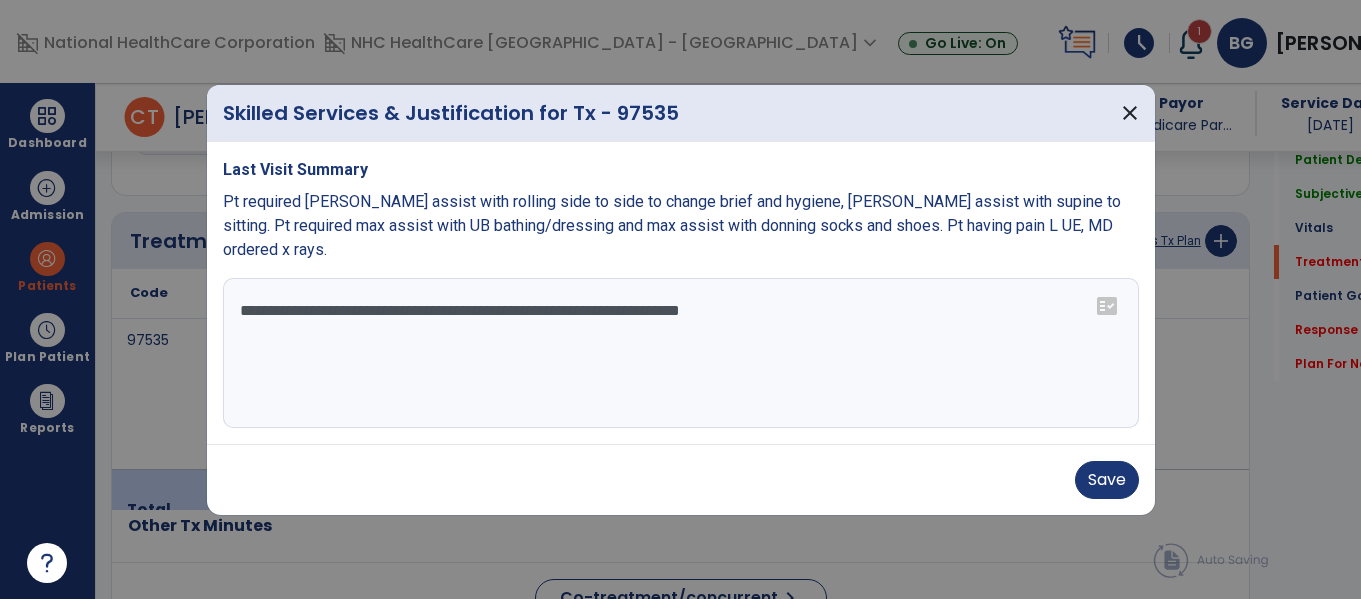 drag, startPoint x: 746, startPoint y: 297, endPoint x: 879, endPoint y: 304, distance: 133.18408 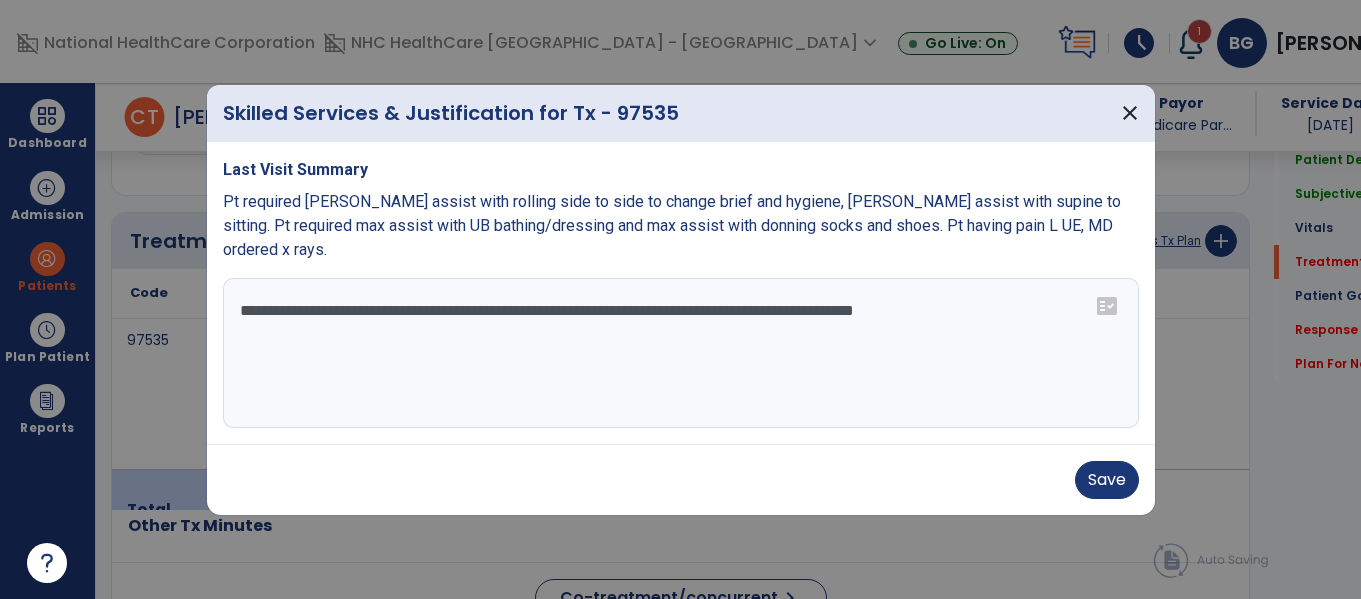 drag, startPoint x: 1038, startPoint y: 296, endPoint x: 1058, endPoint y: 296, distance: 20 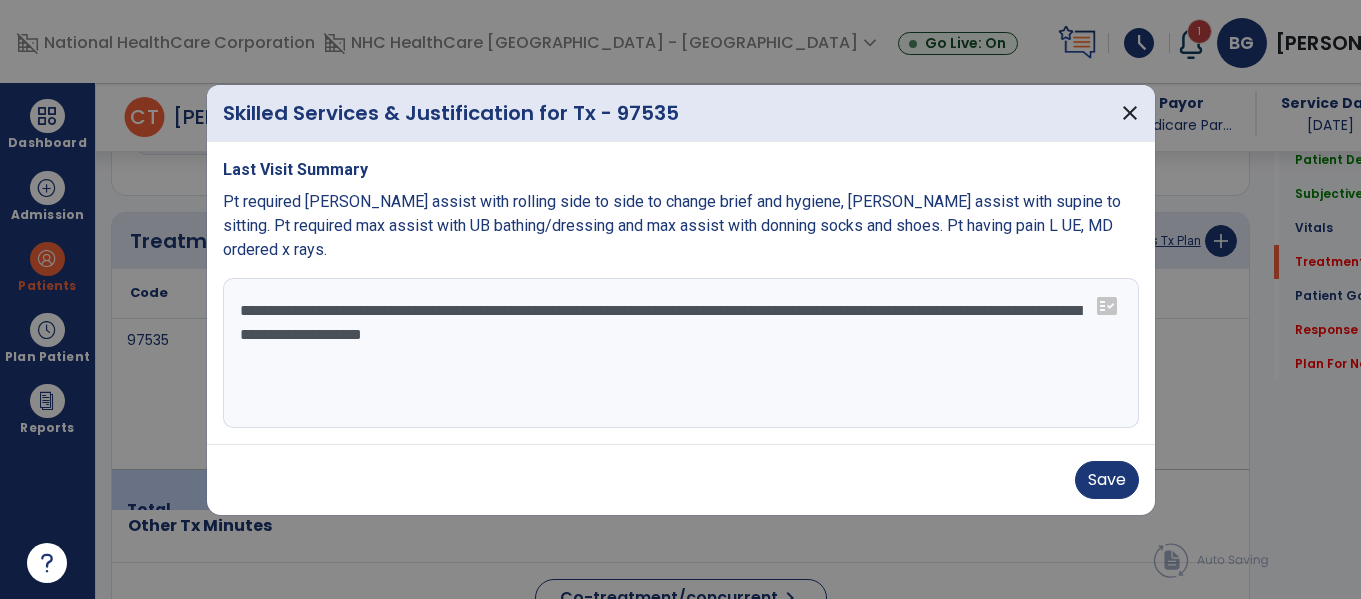 click on "**********" at bounding box center [681, 353] 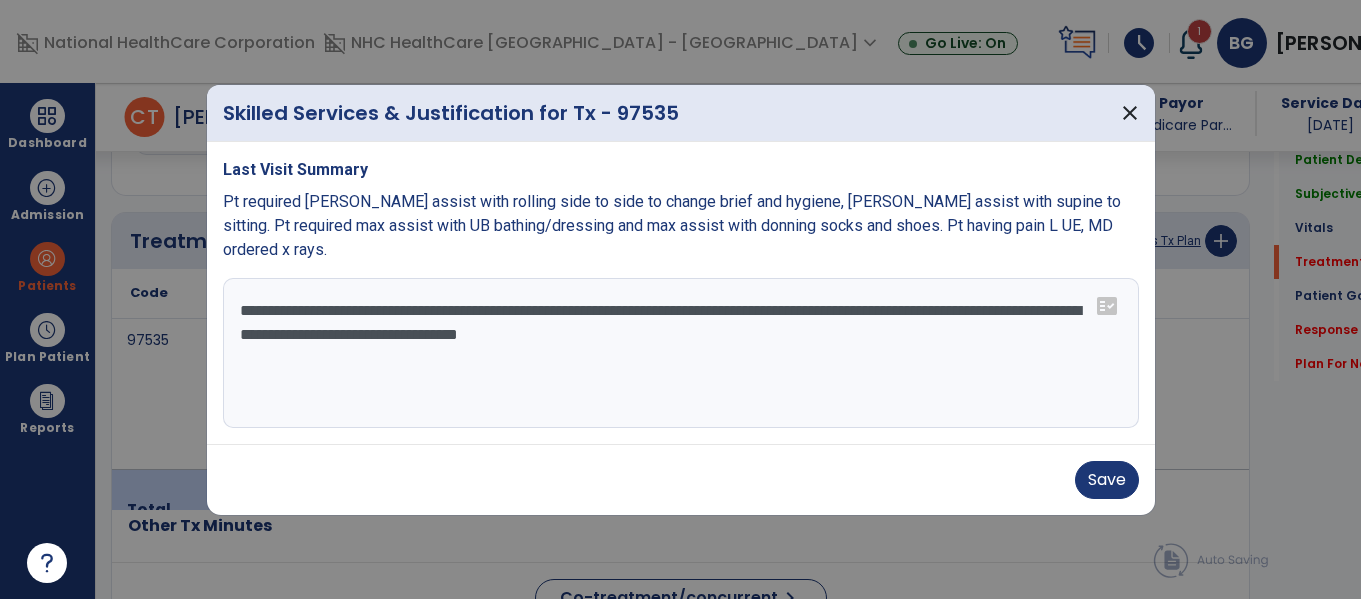 click on "**********" at bounding box center [681, 353] 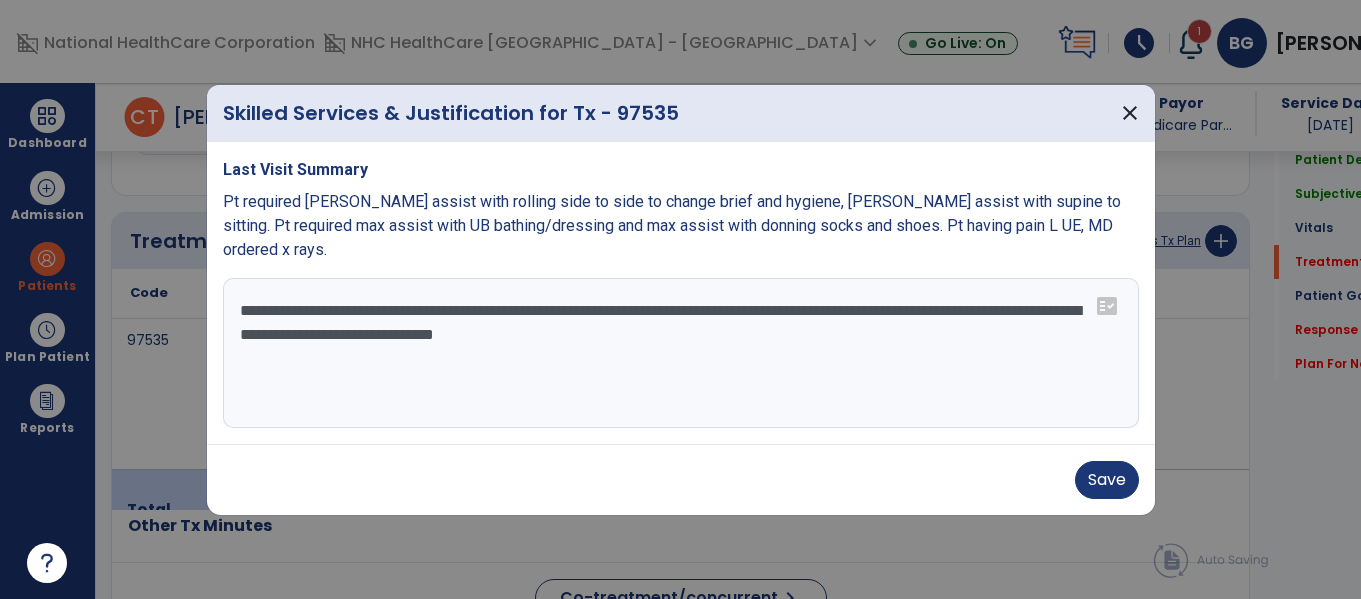 click on "**********" at bounding box center (681, 353) 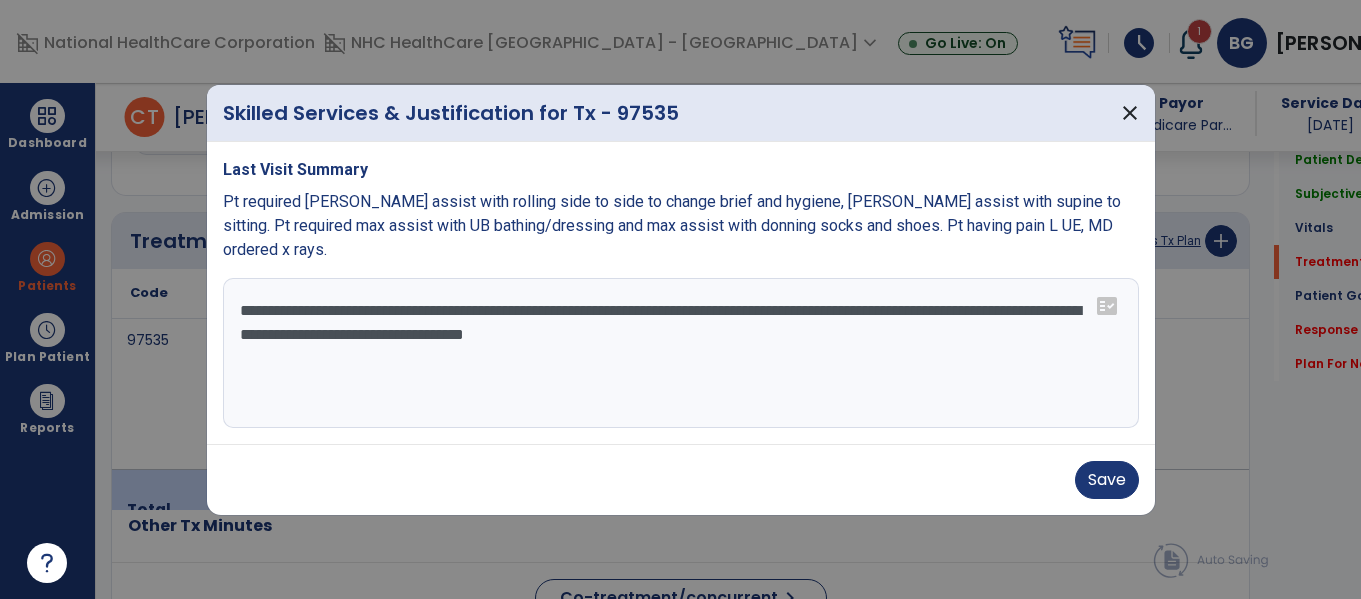 click on "**********" at bounding box center (681, 353) 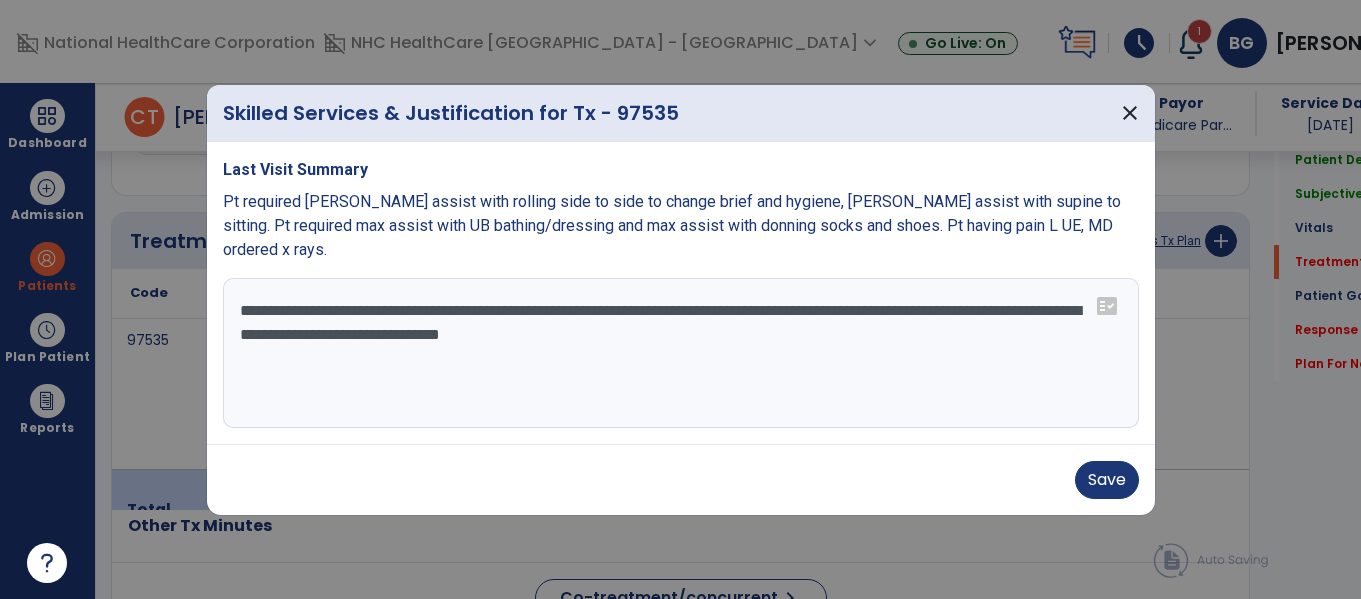 drag, startPoint x: 1008, startPoint y: 299, endPoint x: 1036, endPoint y: 299, distance: 28 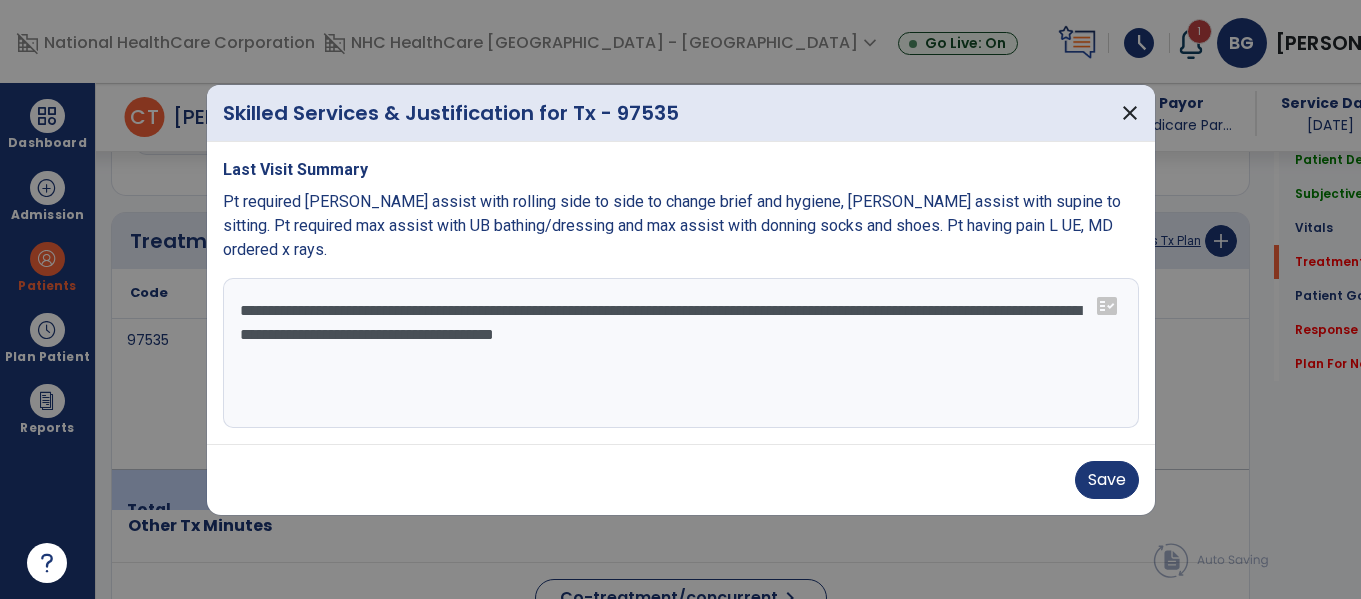 click on "**********" at bounding box center [681, 353] 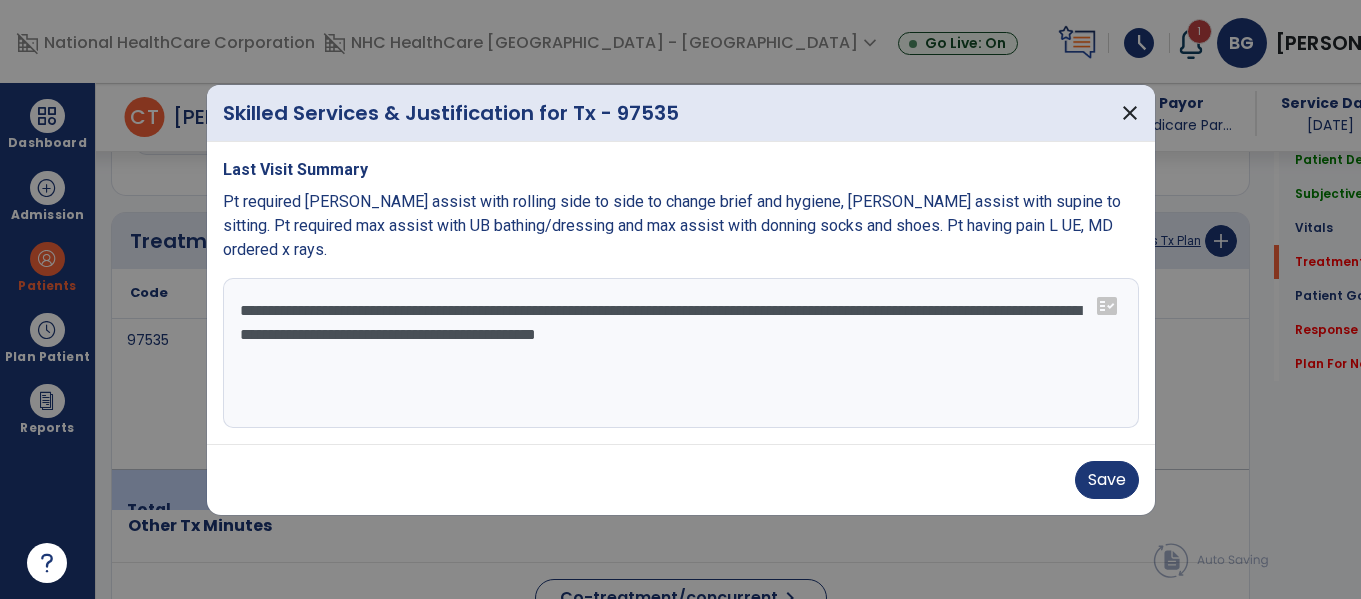 click on "**********" at bounding box center (681, 353) 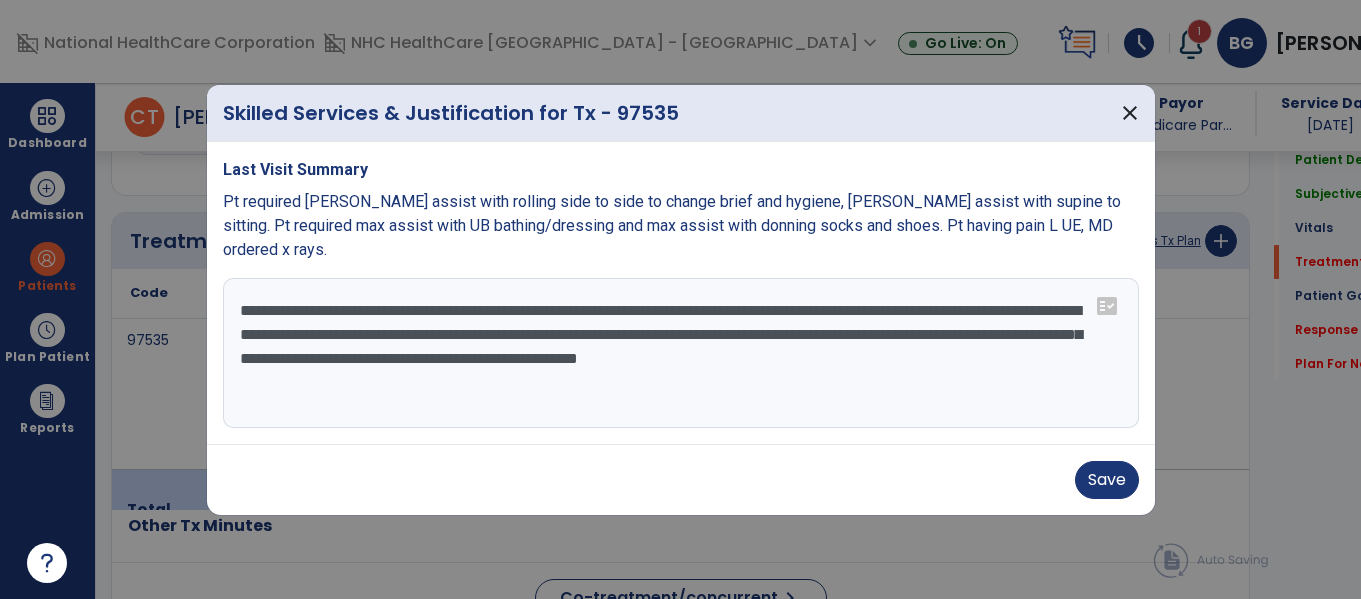 click on "**********" at bounding box center (681, 353) 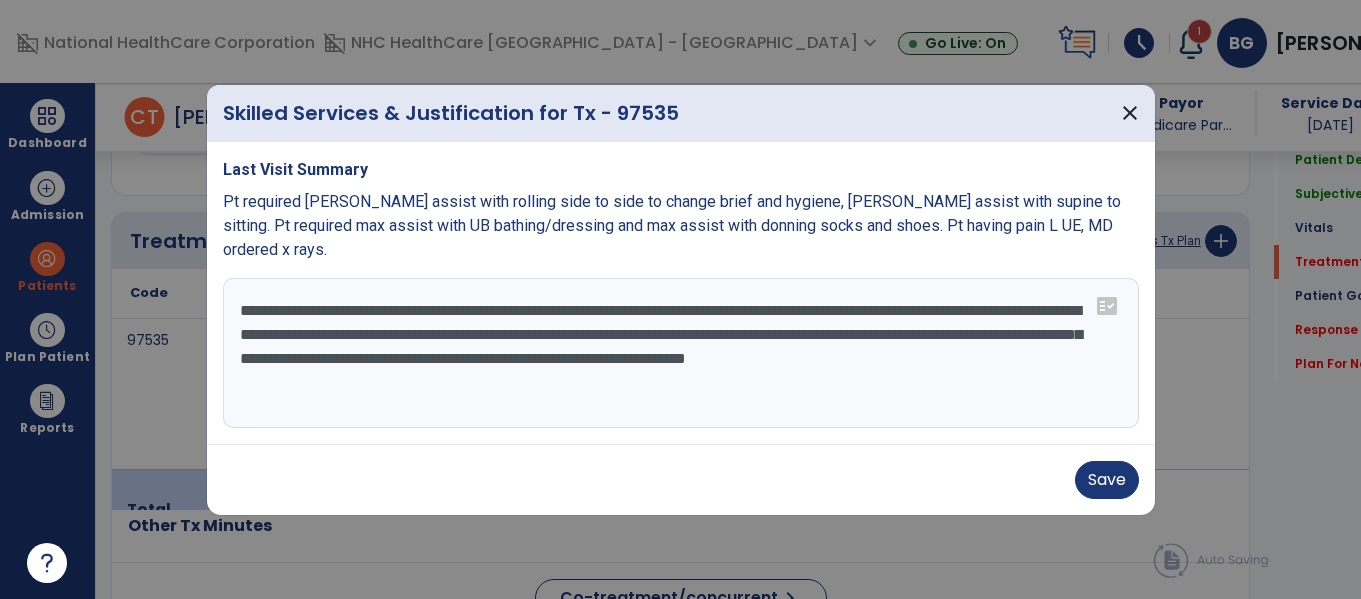 click on "**********" at bounding box center [681, 353] 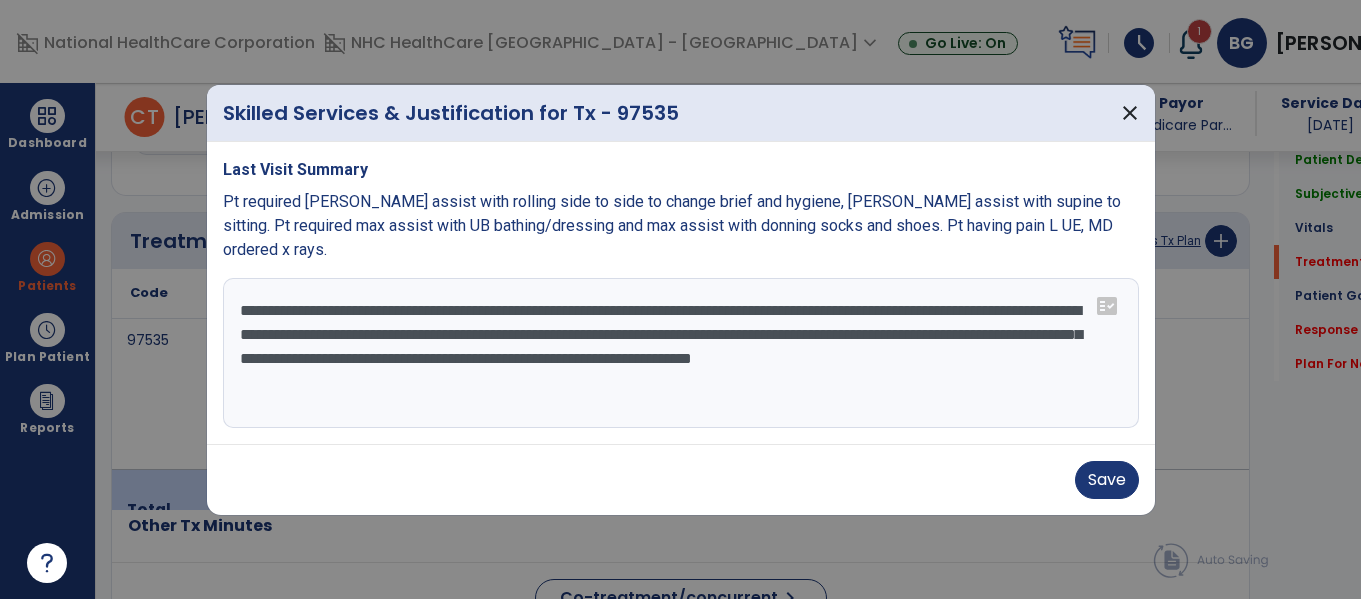 click on "**********" at bounding box center (681, 353) 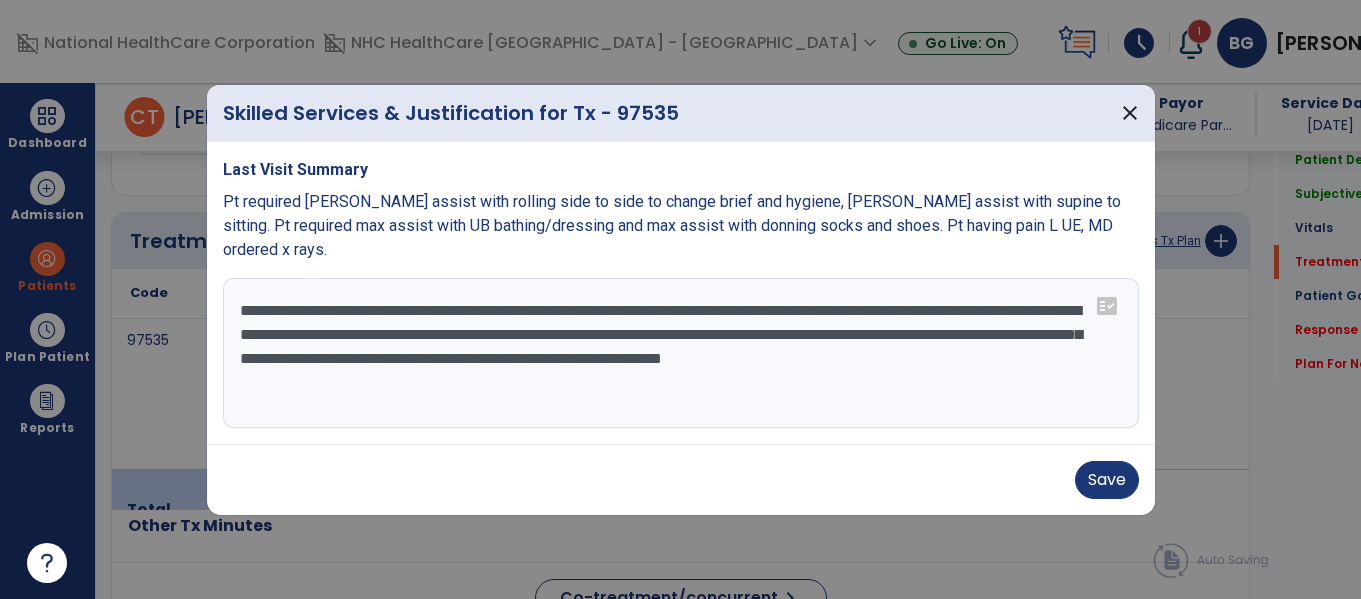 click on "**********" at bounding box center (681, 353) 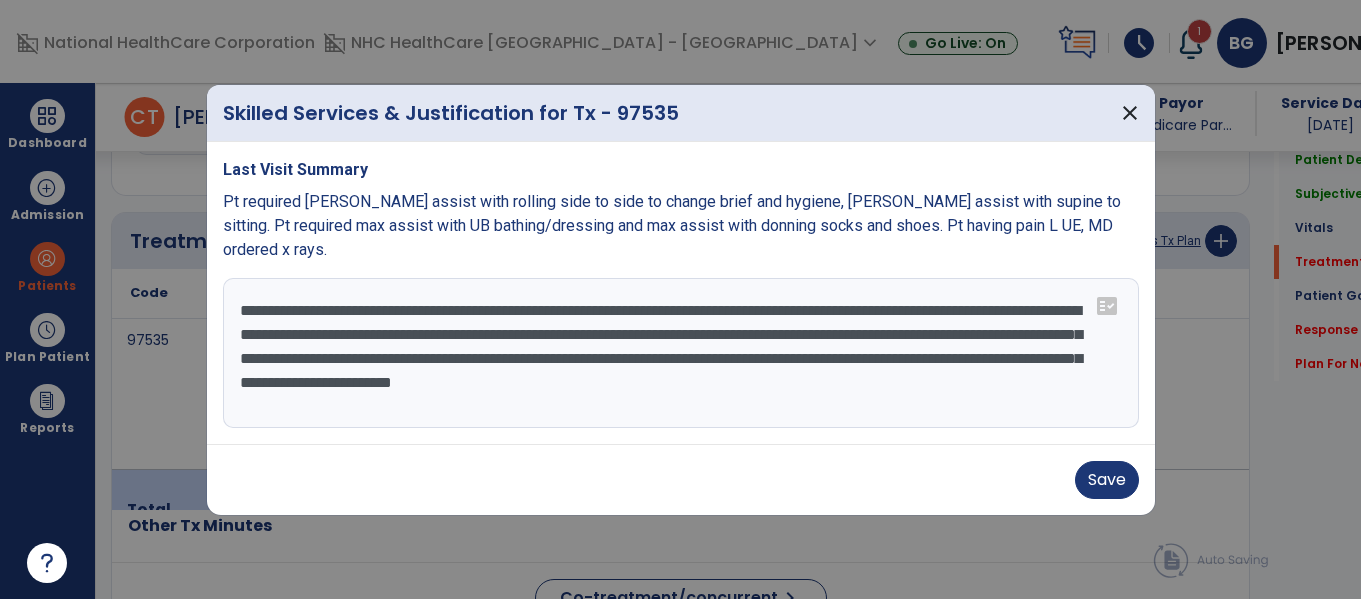 click on "**********" at bounding box center [681, 353] 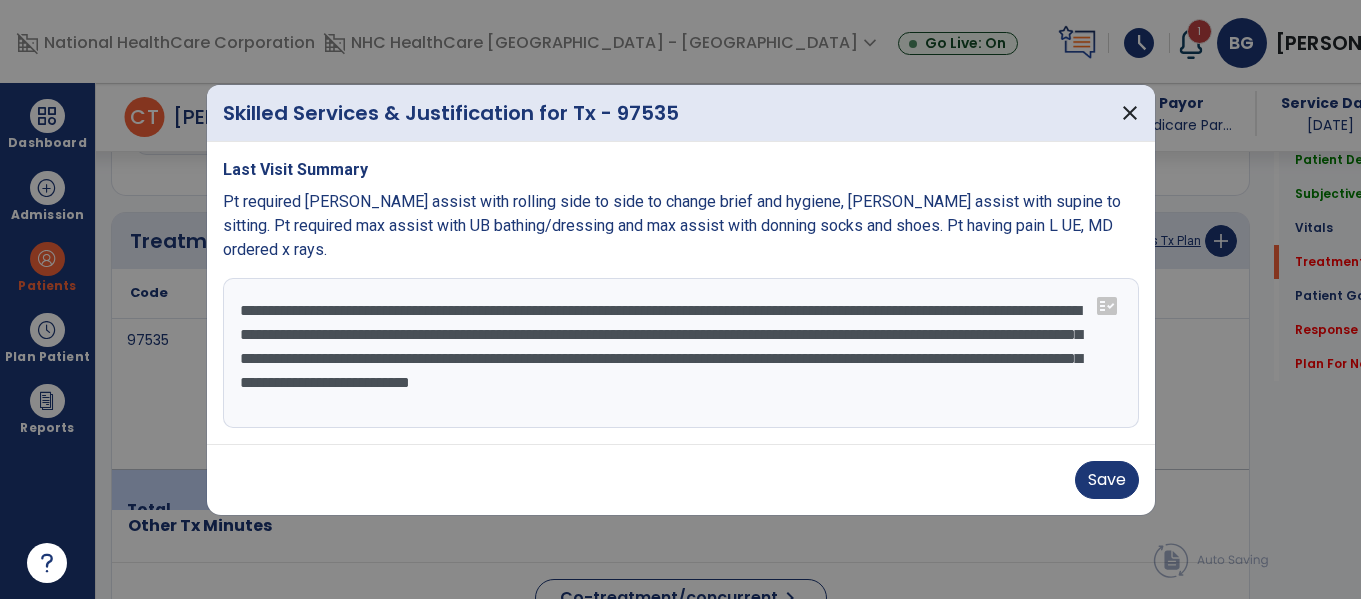 click on "**********" at bounding box center [681, 353] 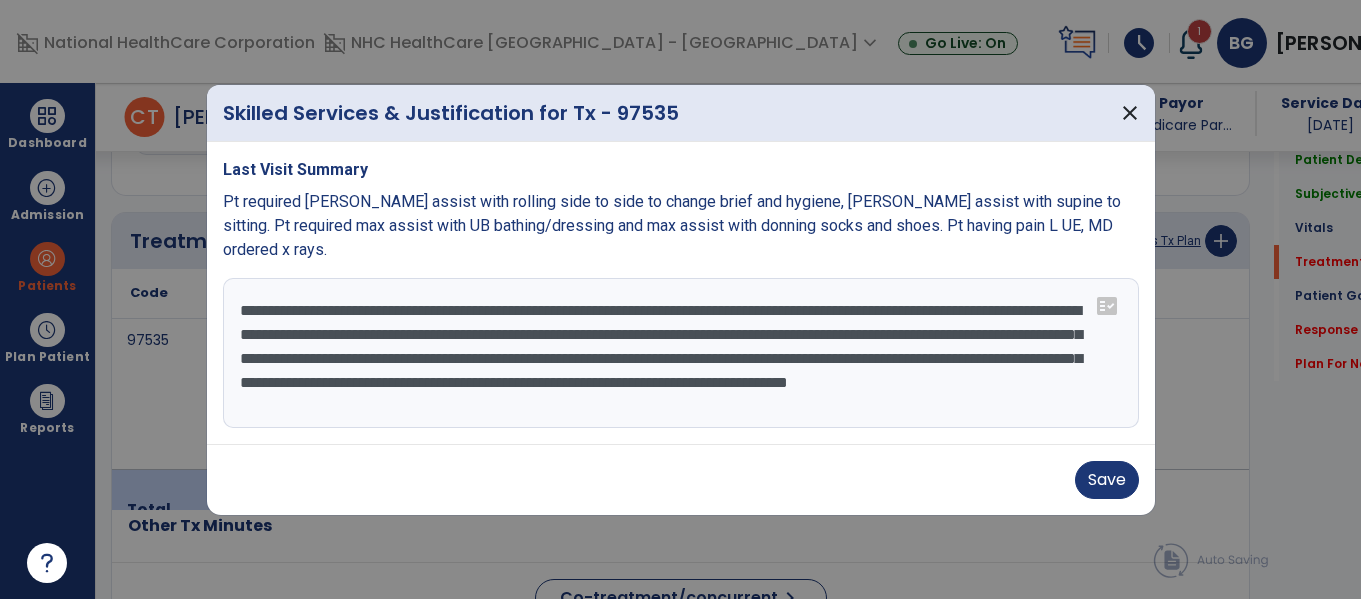 scroll, scrollTop: 16, scrollLeft: 0, axis: vertical 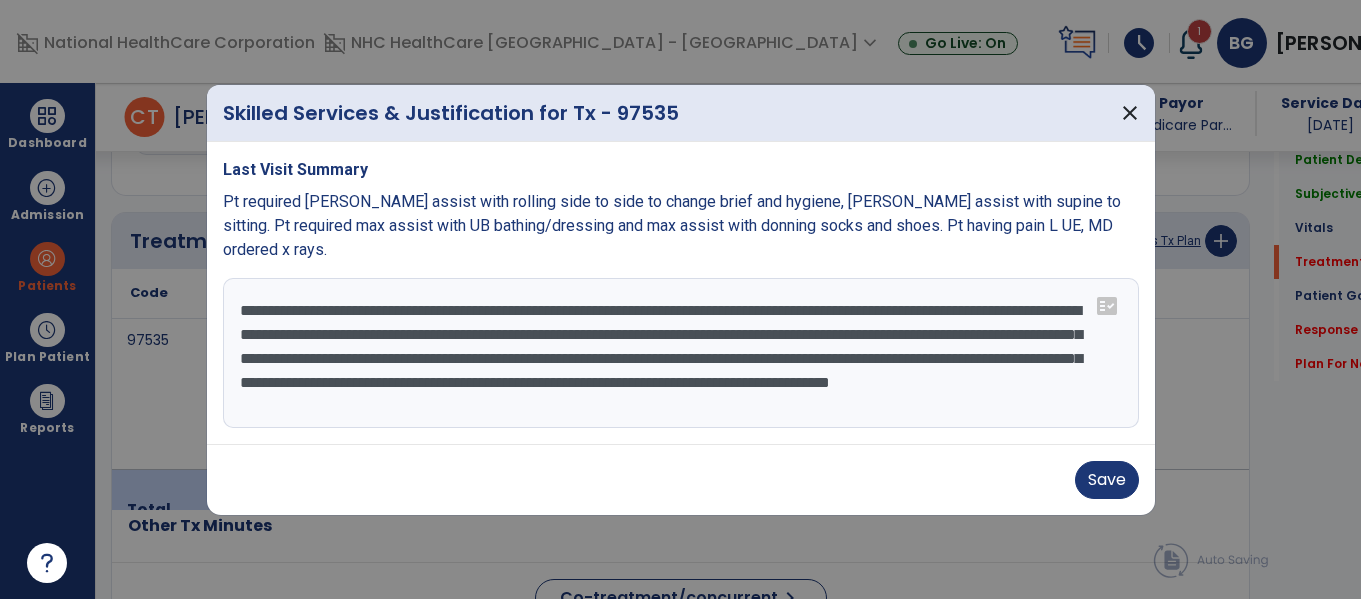drag, startPoint x: 254, startPoint y: 415, endPoint x: 262, endPoint y: 437, distance: 23.409399 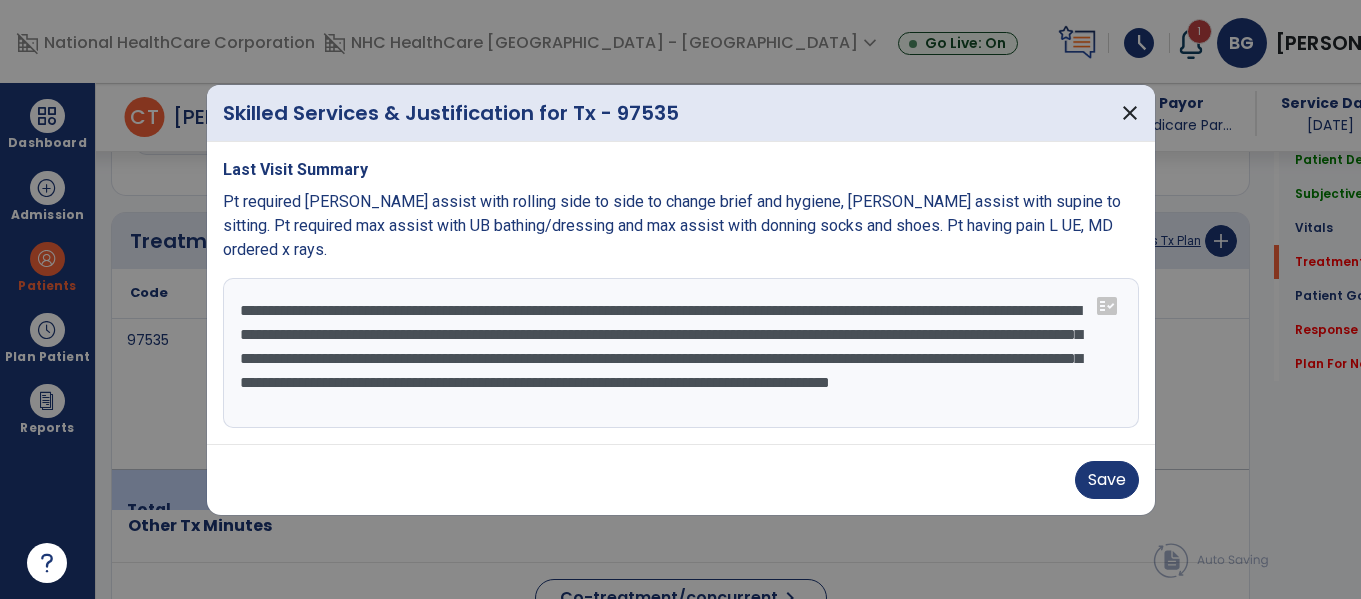drag, startPoint x: 236, startPoint y: 400, endPoint x: 427, endPoint y: 411, distance: 191.3165 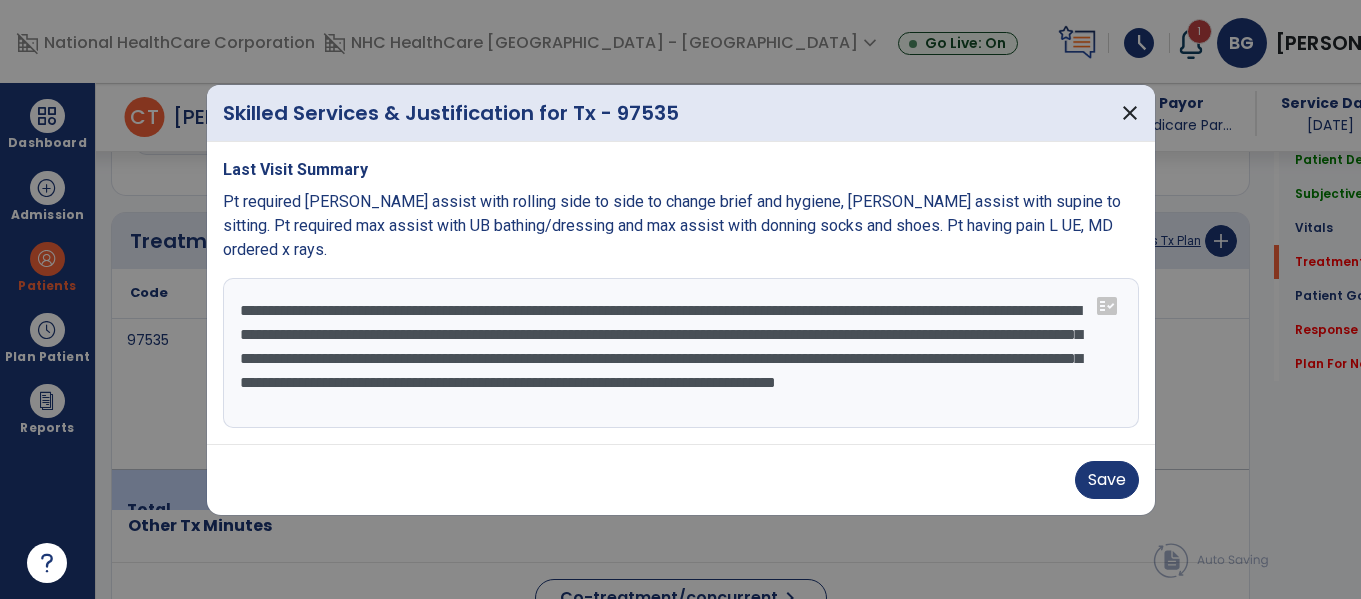 scroll, scrollTop: 0, scrollLeft: 0, axis: both 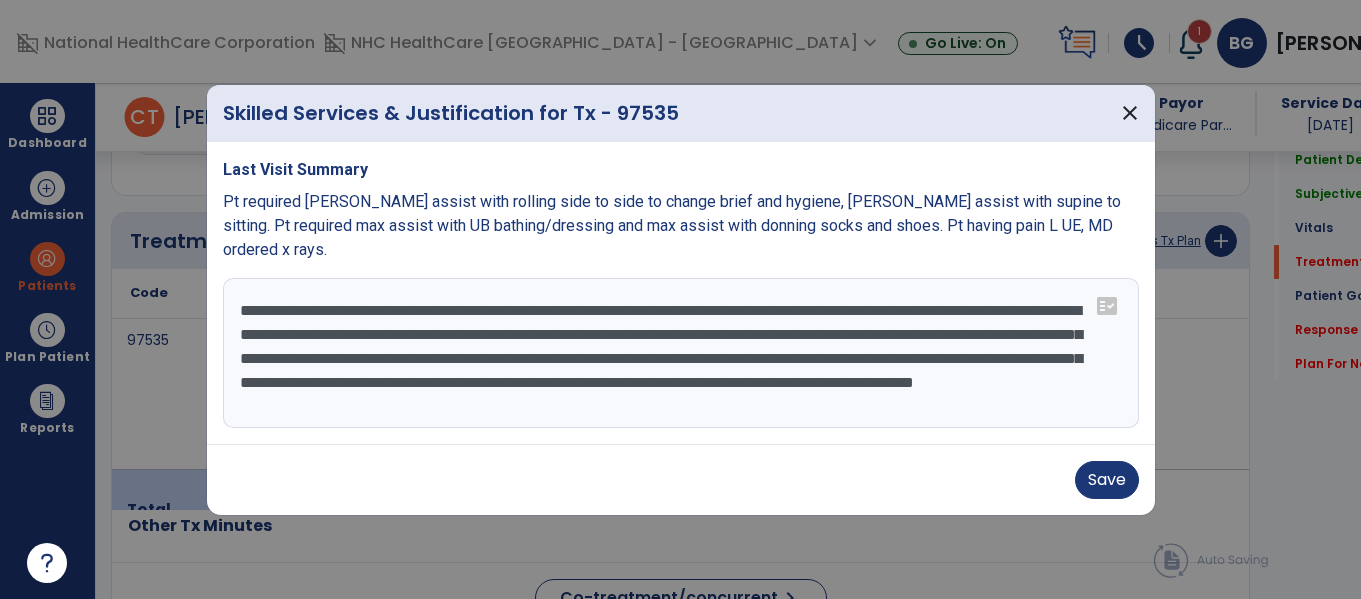 click on "**********" at bounding box center [681, 353] 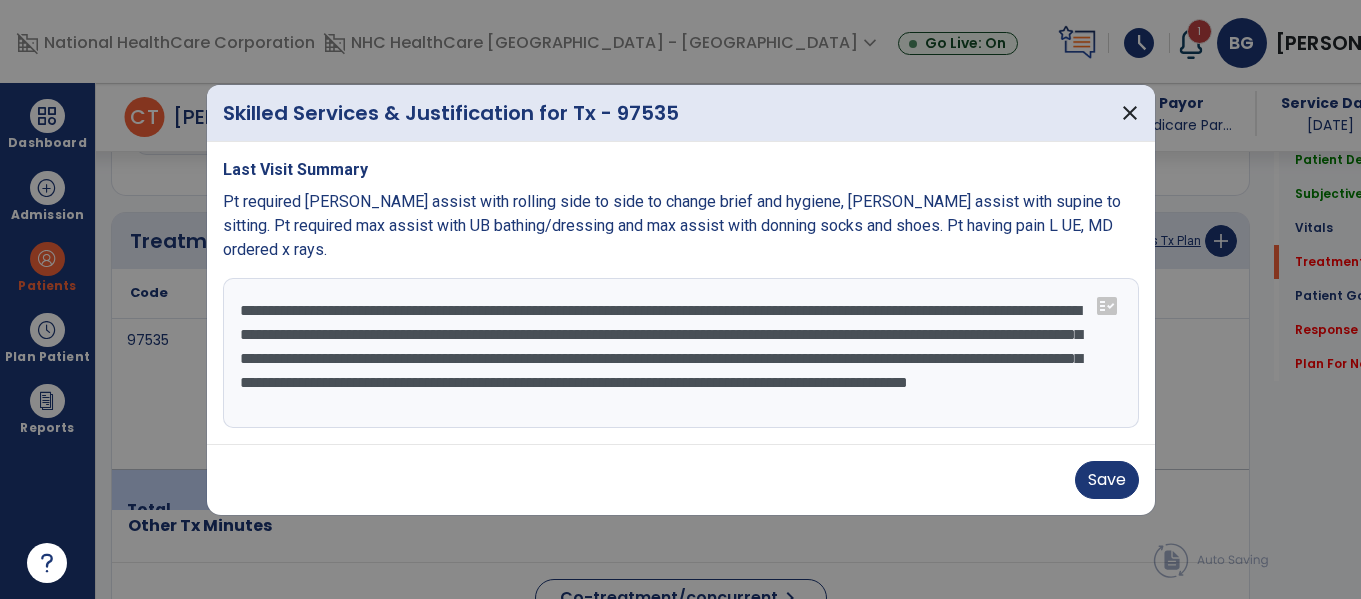 click on "**********" at bounding box center [681, 353] 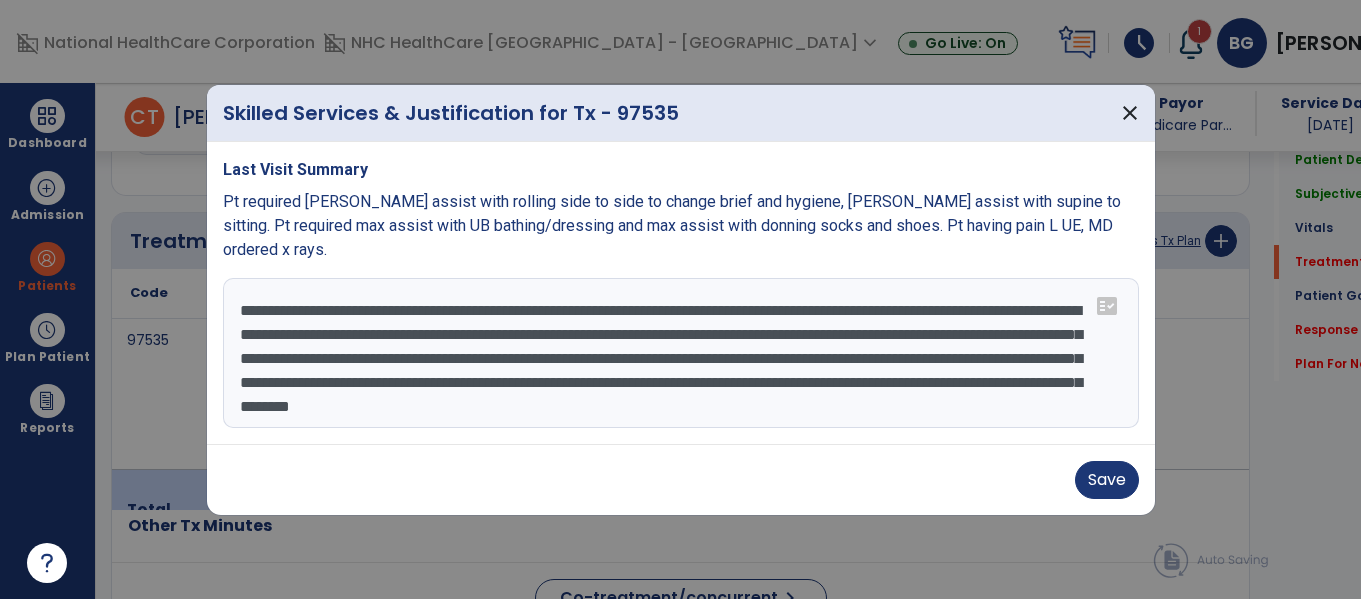 scroll, scrollTop: 23, scrollLeft: 0, axis: vertical 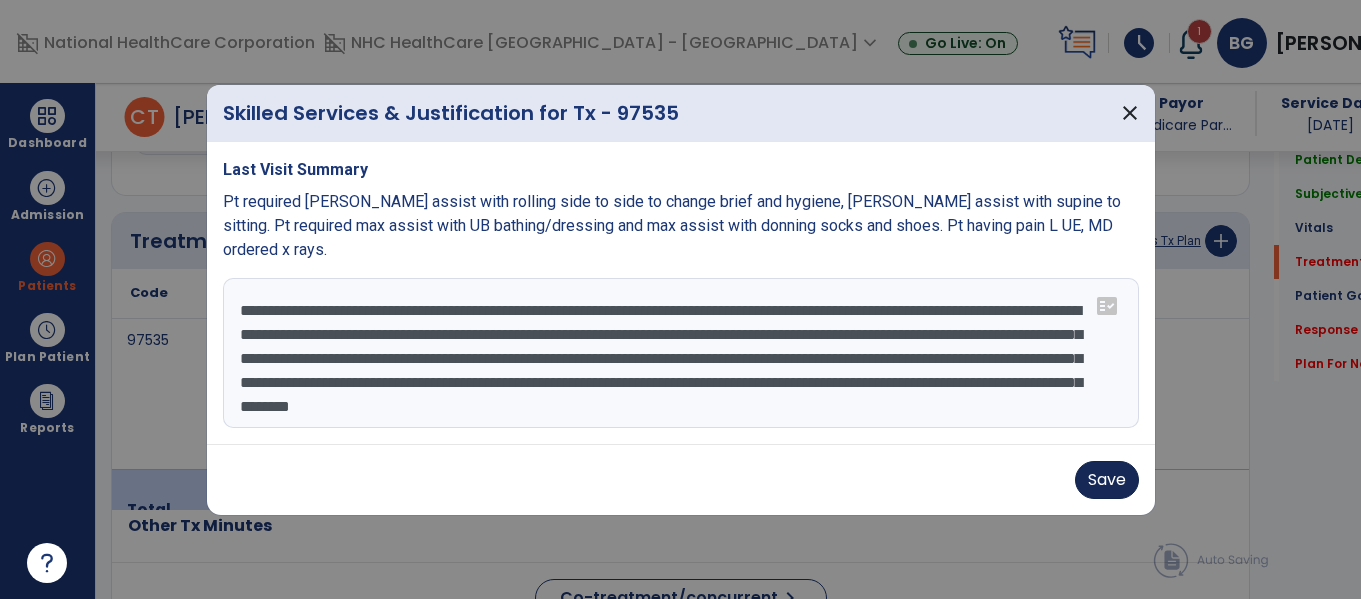 type on "**********" 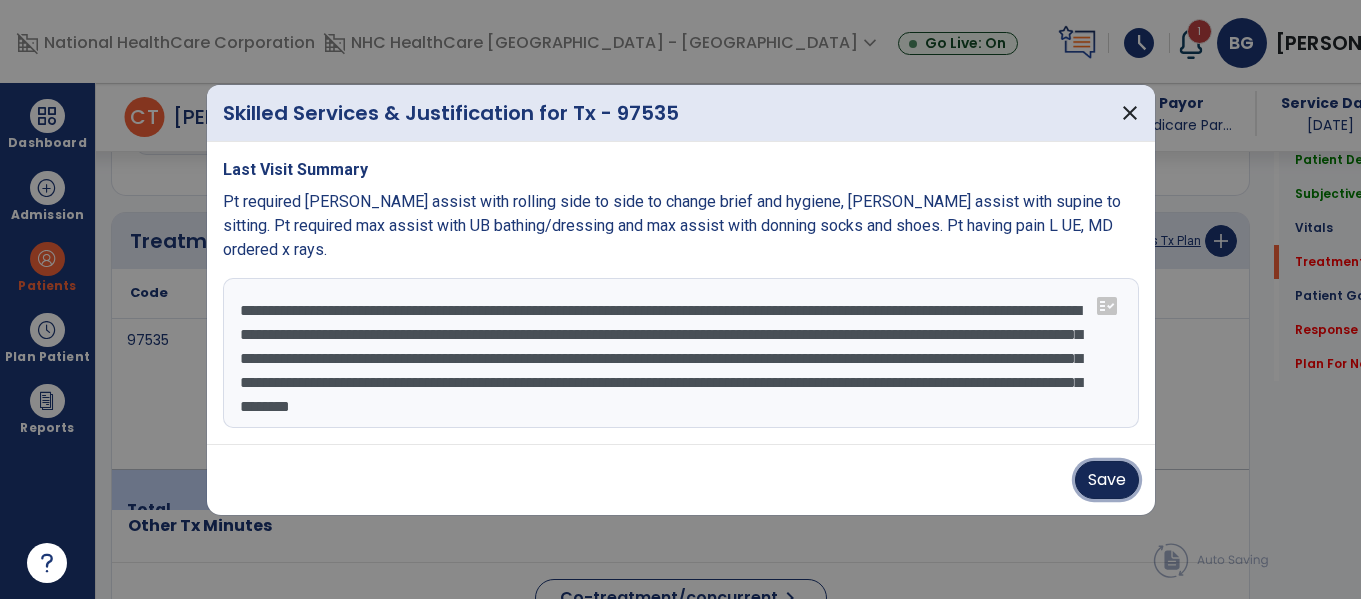 click on "Save" at bounding box center [1107, 480] 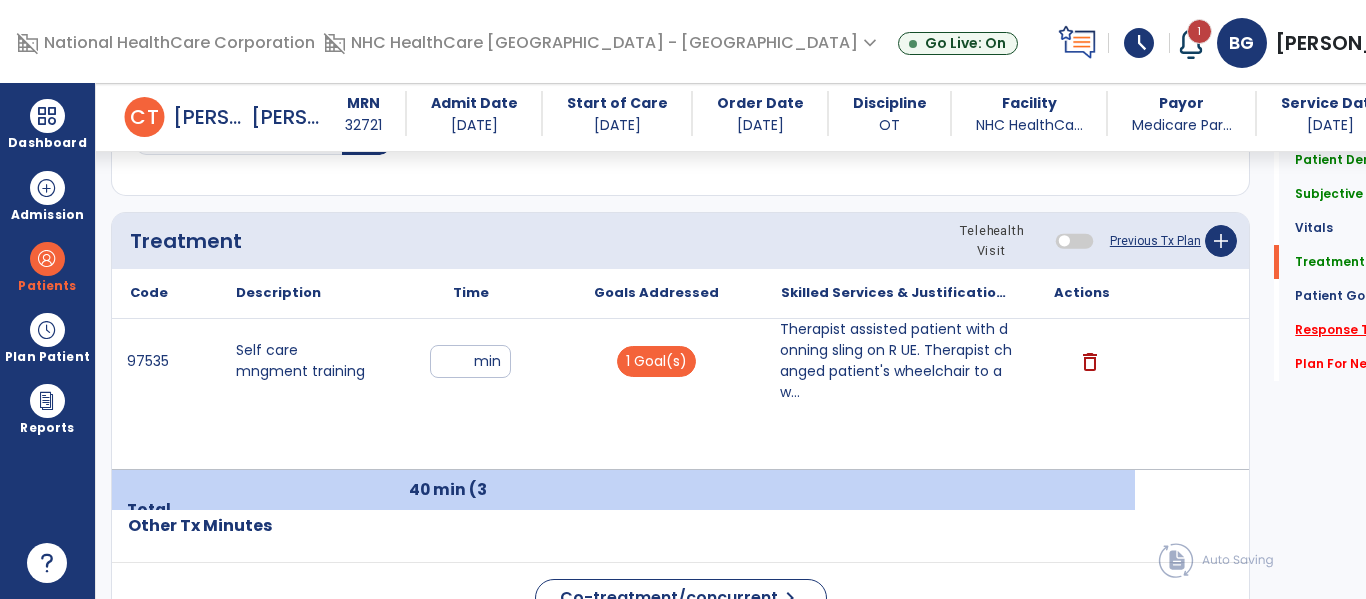 click on "Response To Treatment   *" 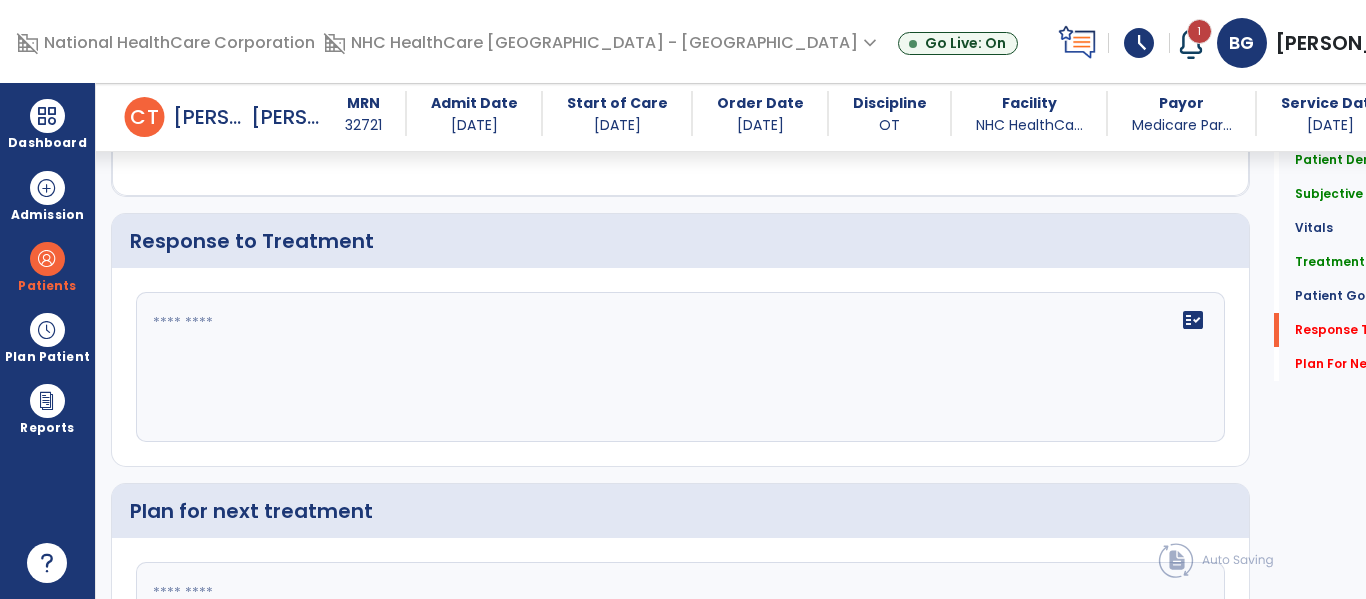 drag, startPoint x: 1223, startPoint y: 295, endPoint x: 1198, endPoint y: 277, distance: 30.805843 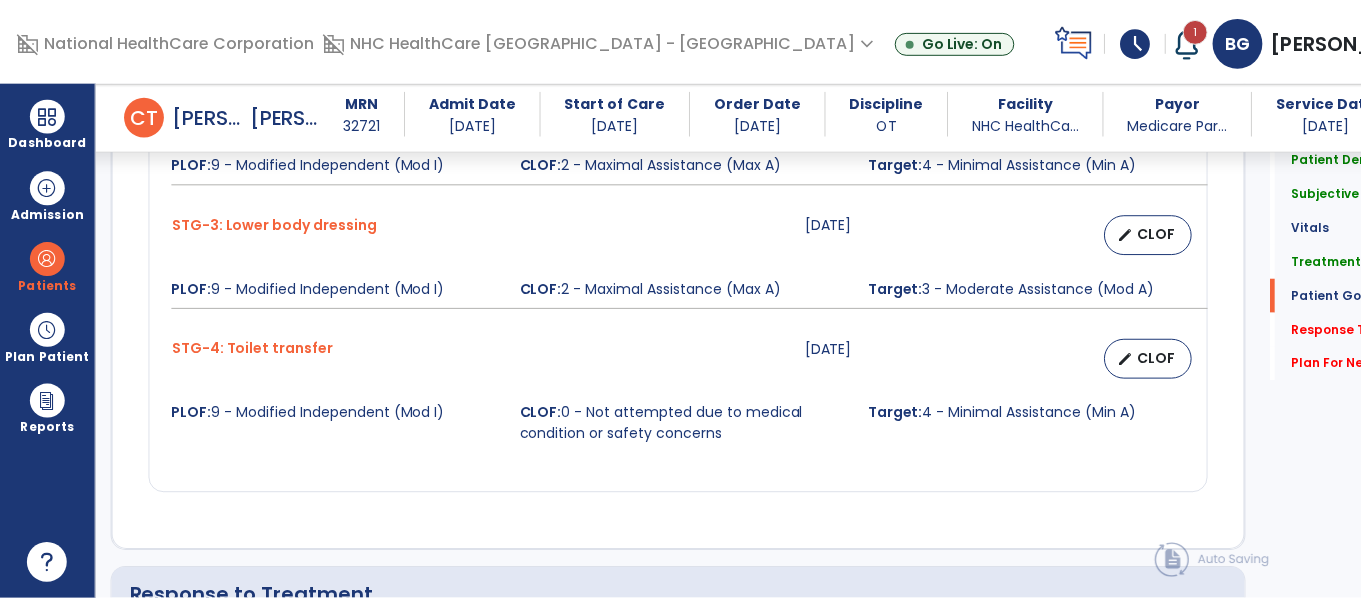 scroll, scrollTop: 2066, scrollLeft: 0, axis: vertical 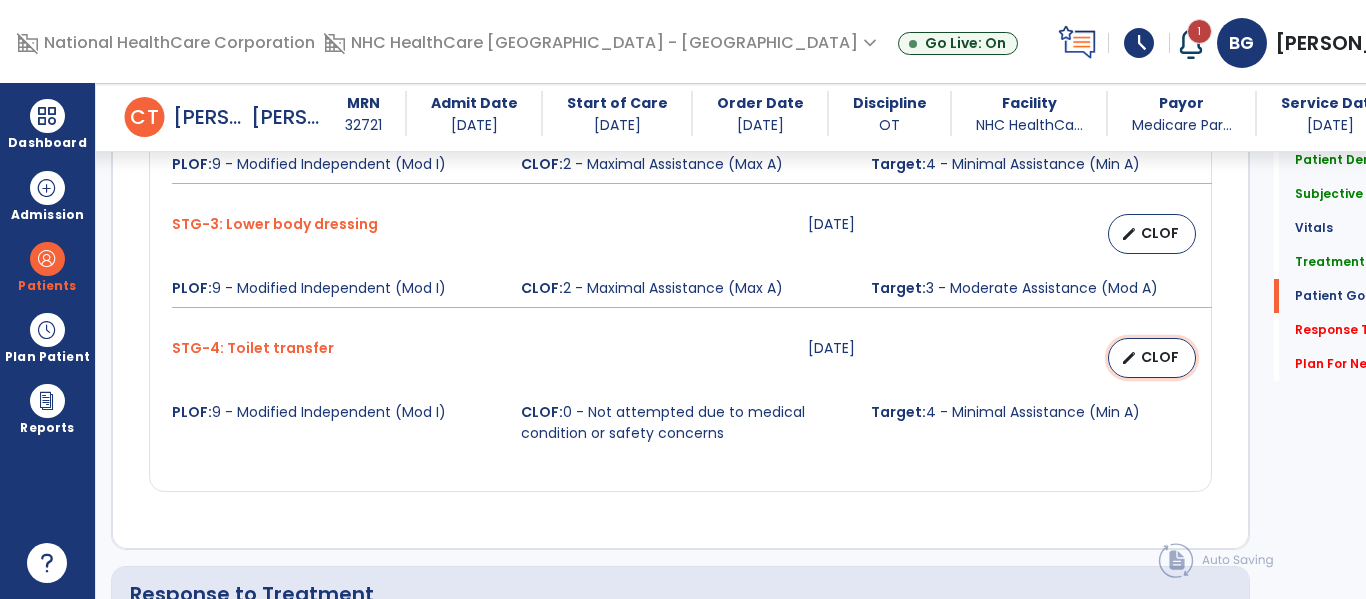 click on "CLOF" at bounding box center [1160, 357] 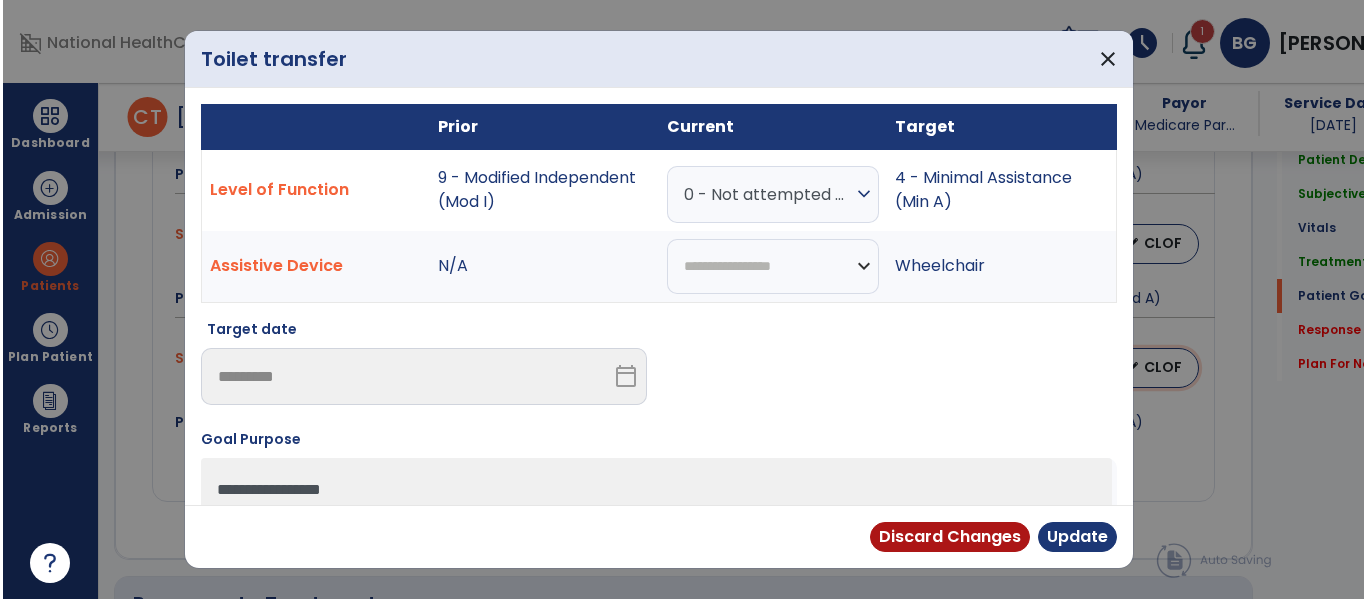scroll, scrollTop: 2066, scrollLeft: 0, axis: vertical 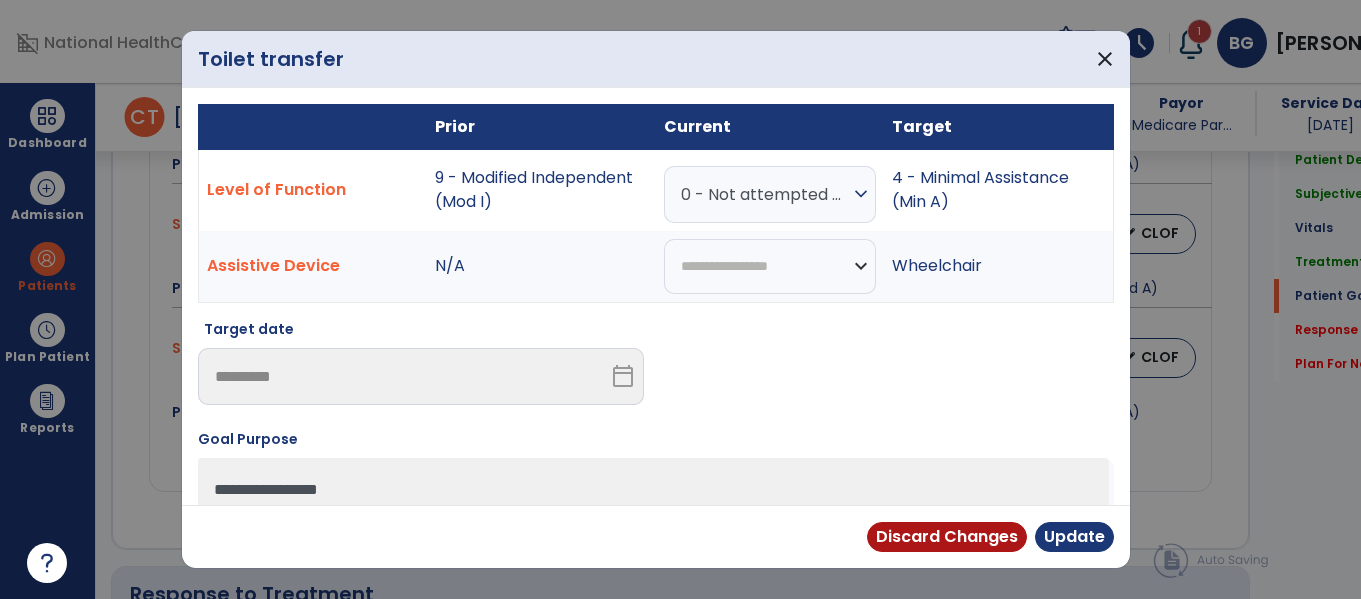 click on "expand_more" at bounding box center [861, 194] 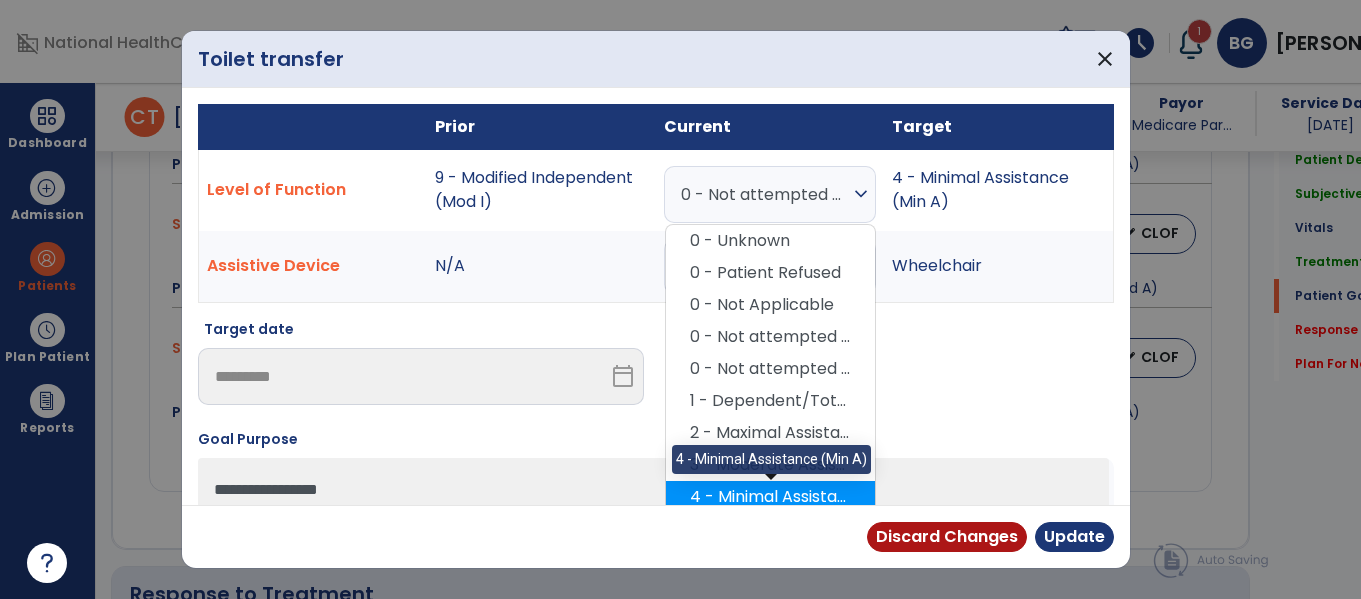 click on "4 - Minimal Assistance (Min A)" at bounding box center (770, 497) 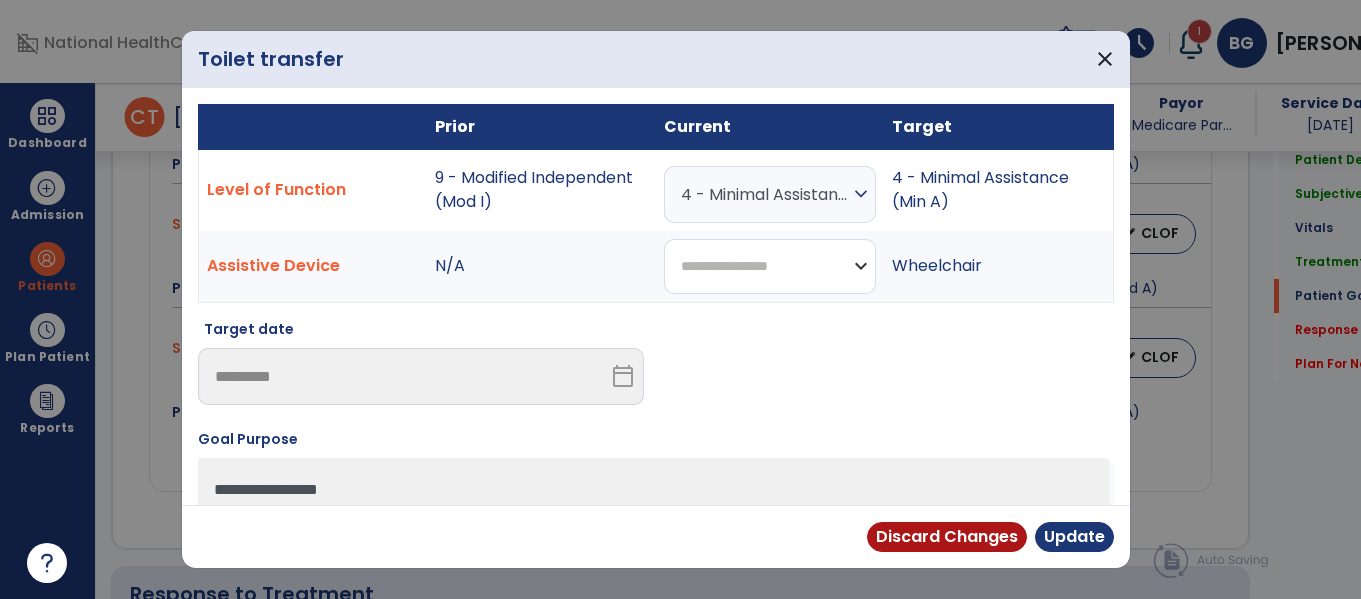 click on "**********" at bounding box center (770, 266) 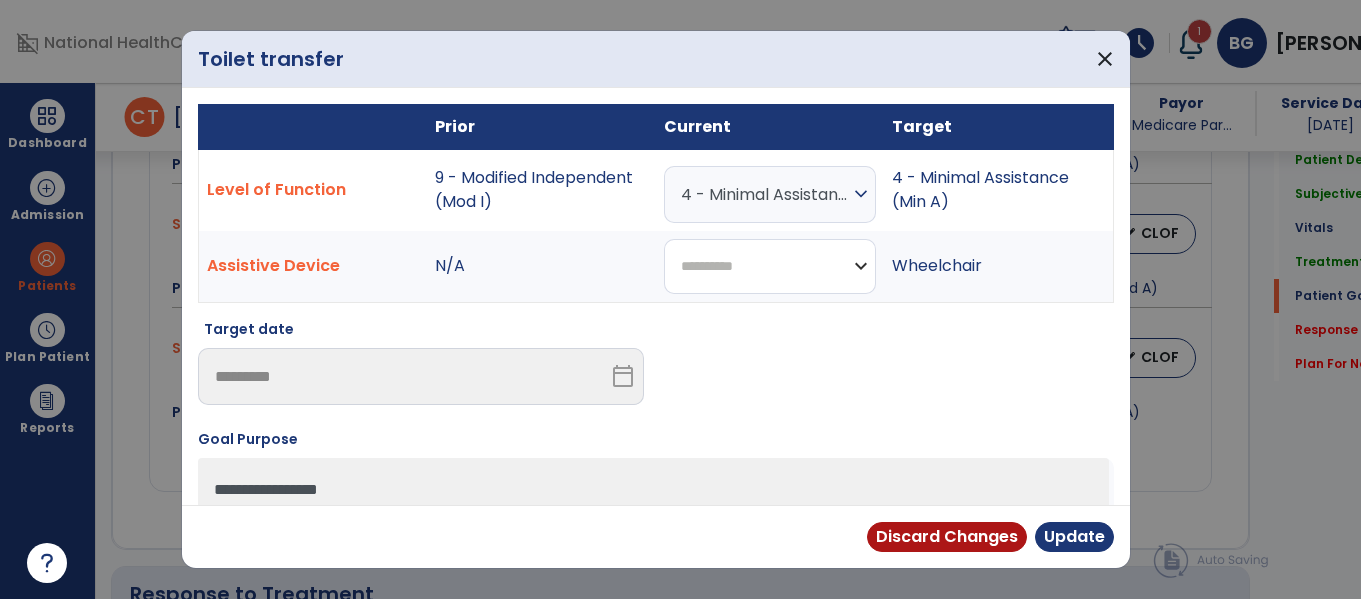 click on "**********" at bounding box center (770, 266) 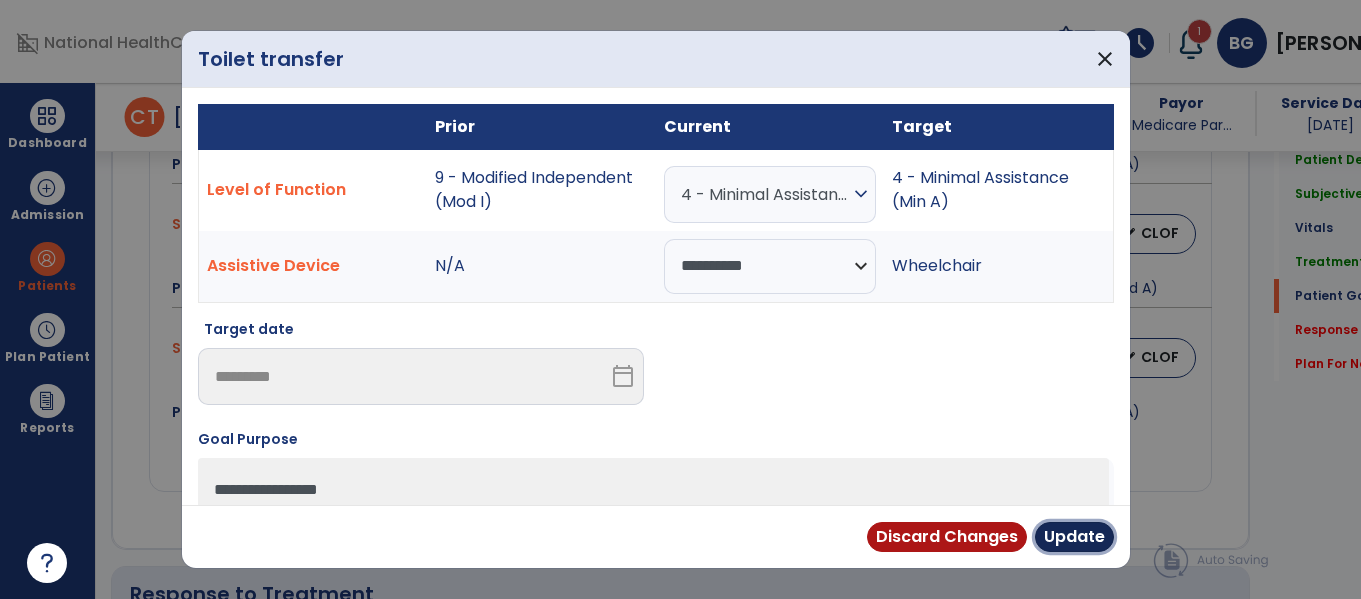 drag, startPoint x: 1074, startPoint y: 529, endPoint x: 1063, endPoint y: 526, distance: 11.401754 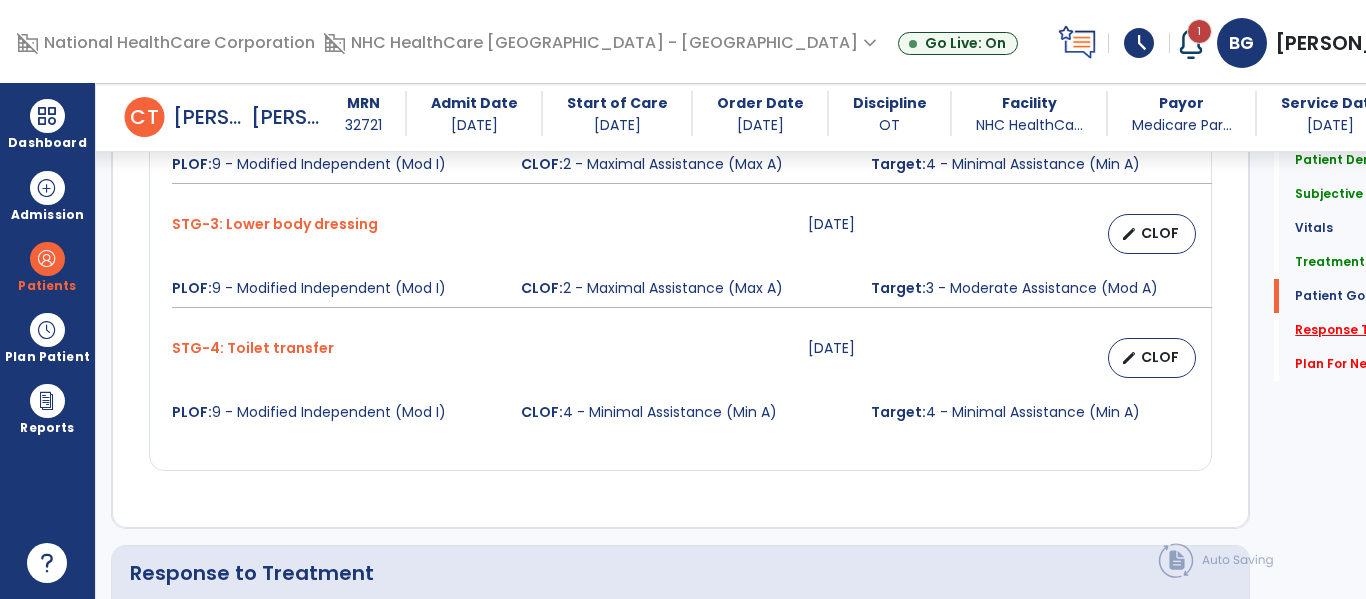 click on "Response To Treatment   *" 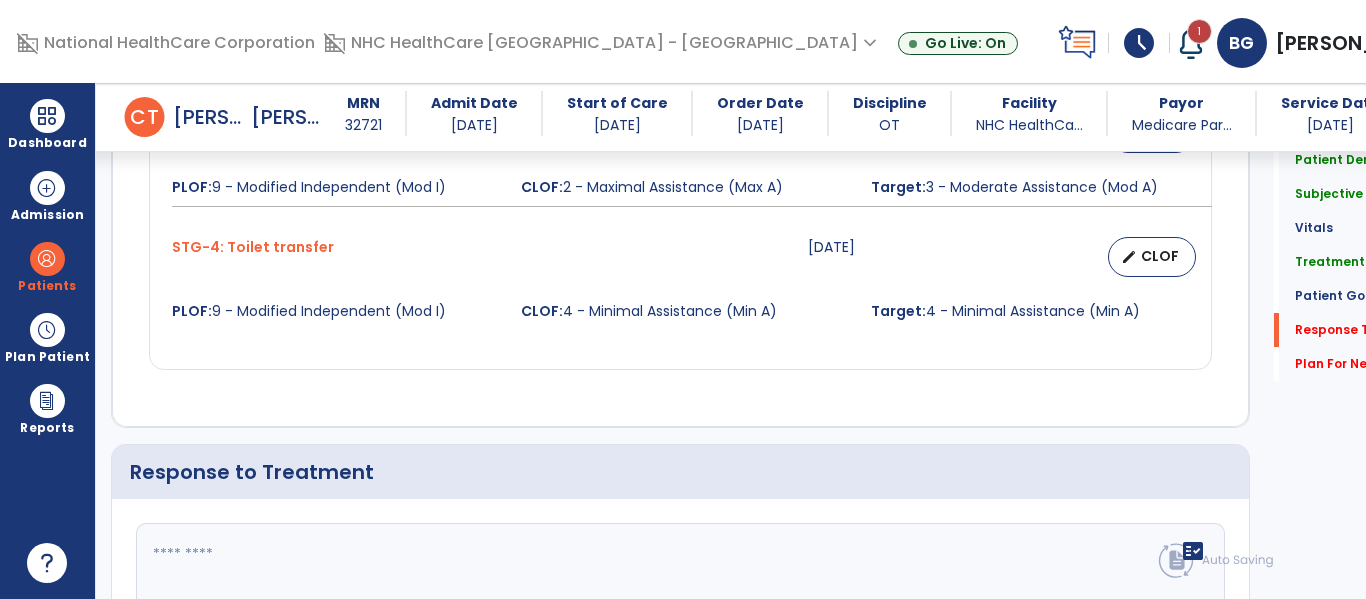 scroll, scrollTop: 2398, scrollLeft: 0, axis: vertical 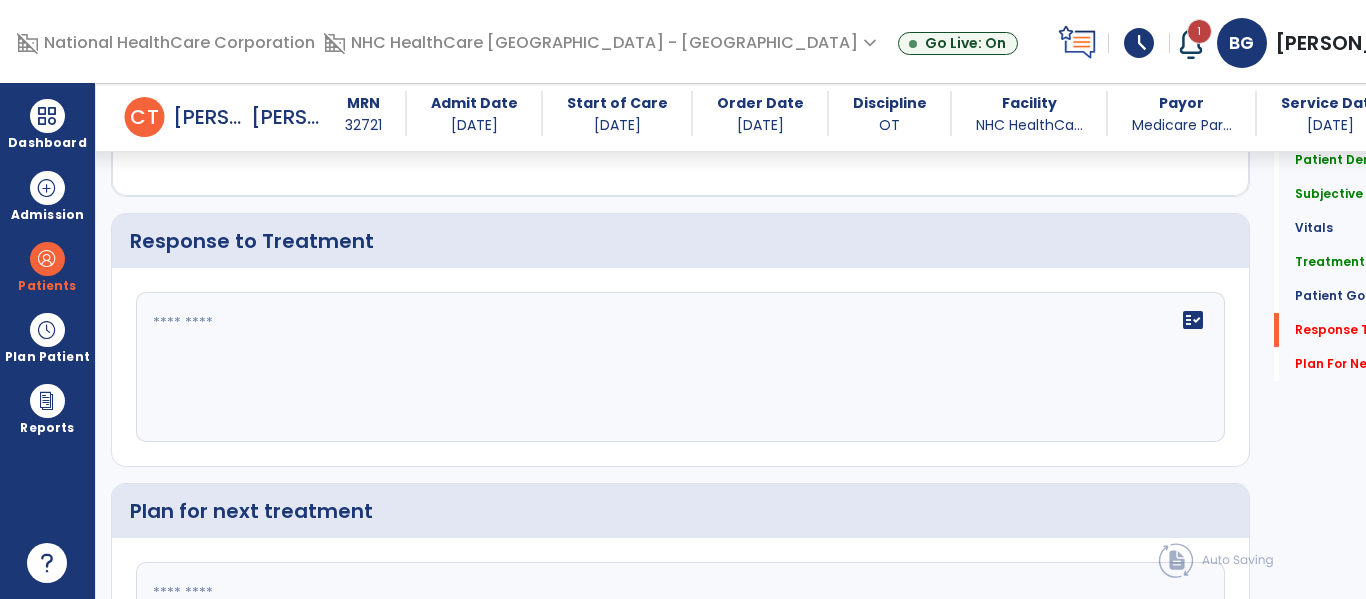 click on "fact_check" 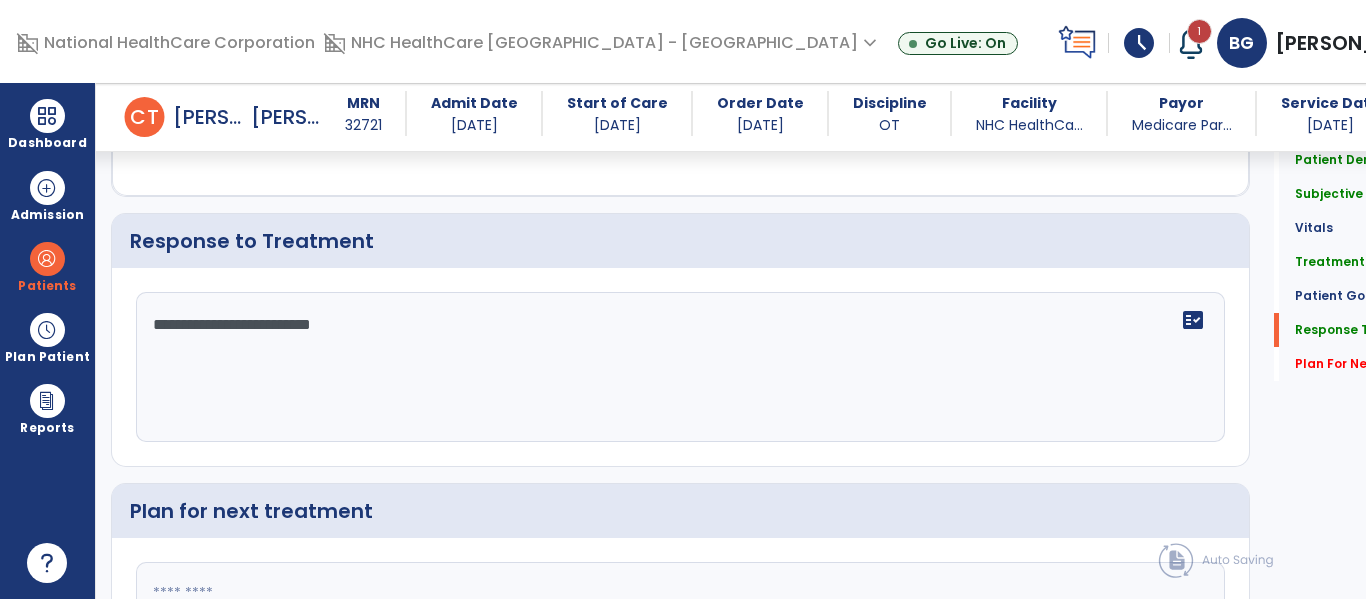 drag, startPoint x: 253, startPoint y: 322, endPoint x: 552, endPoint y: 332, distance: 299.16718 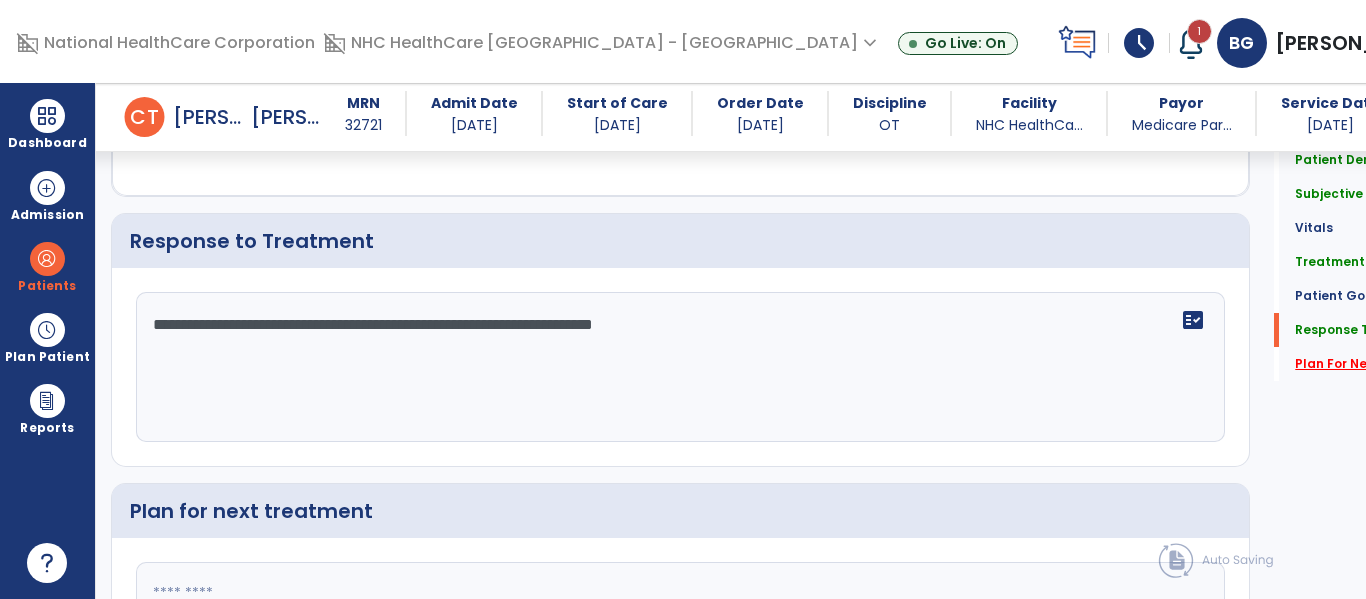 type on "**********" 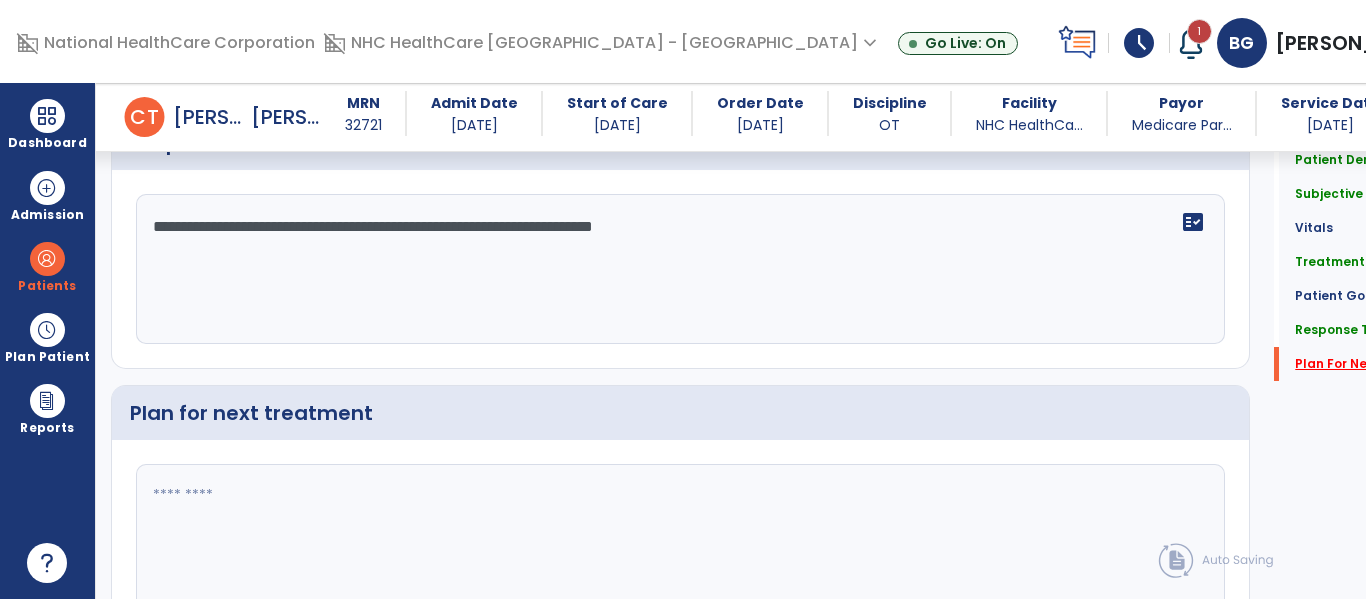 scroll, scrollTop: 2603, scrollLeft: 0, axis: vertical 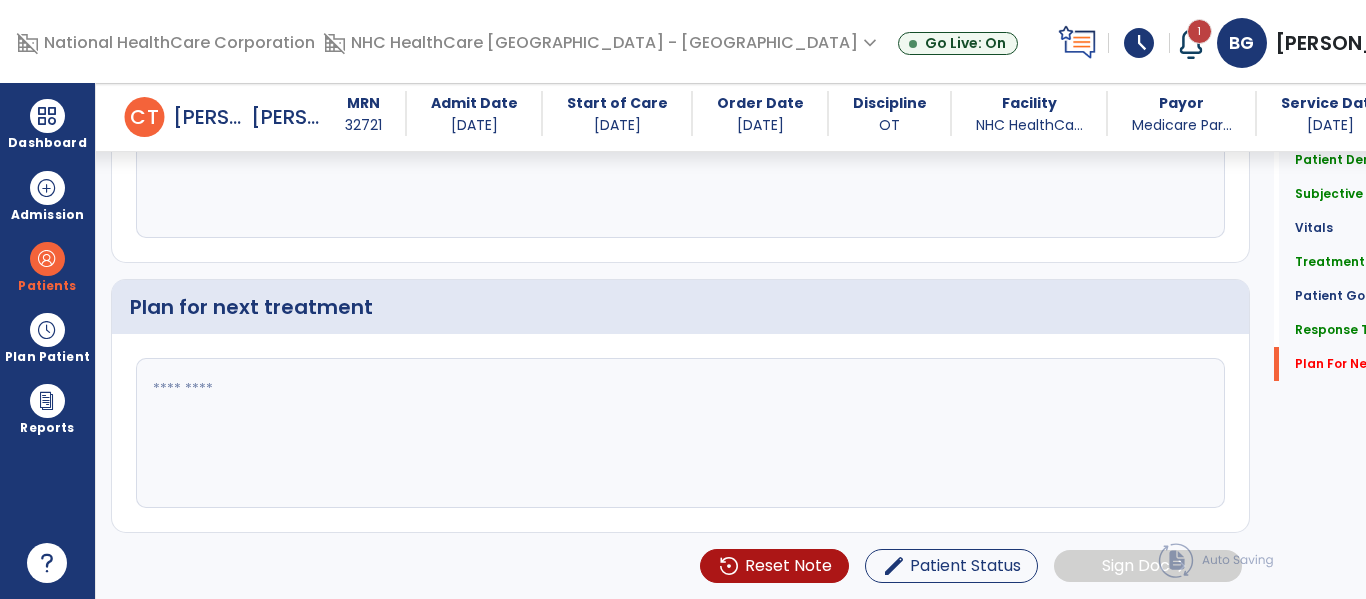 click 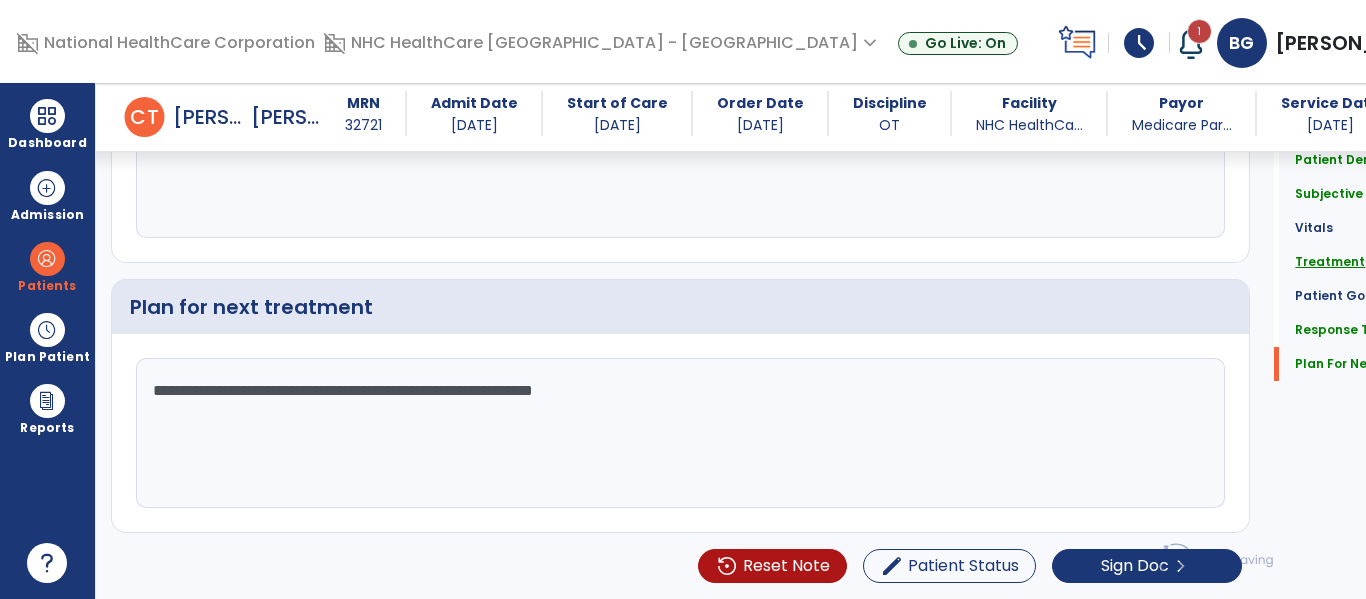 type on "**********" 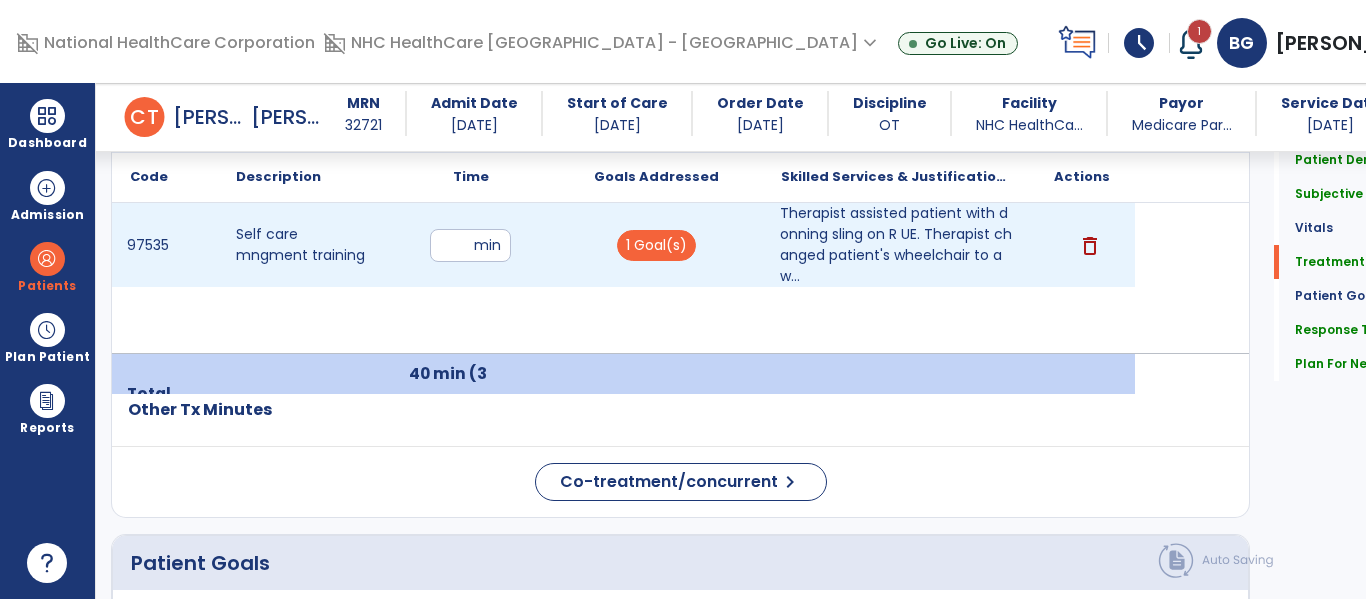 scroll, scrollTop: 1230, scrollLeft: 0, axis: vertical 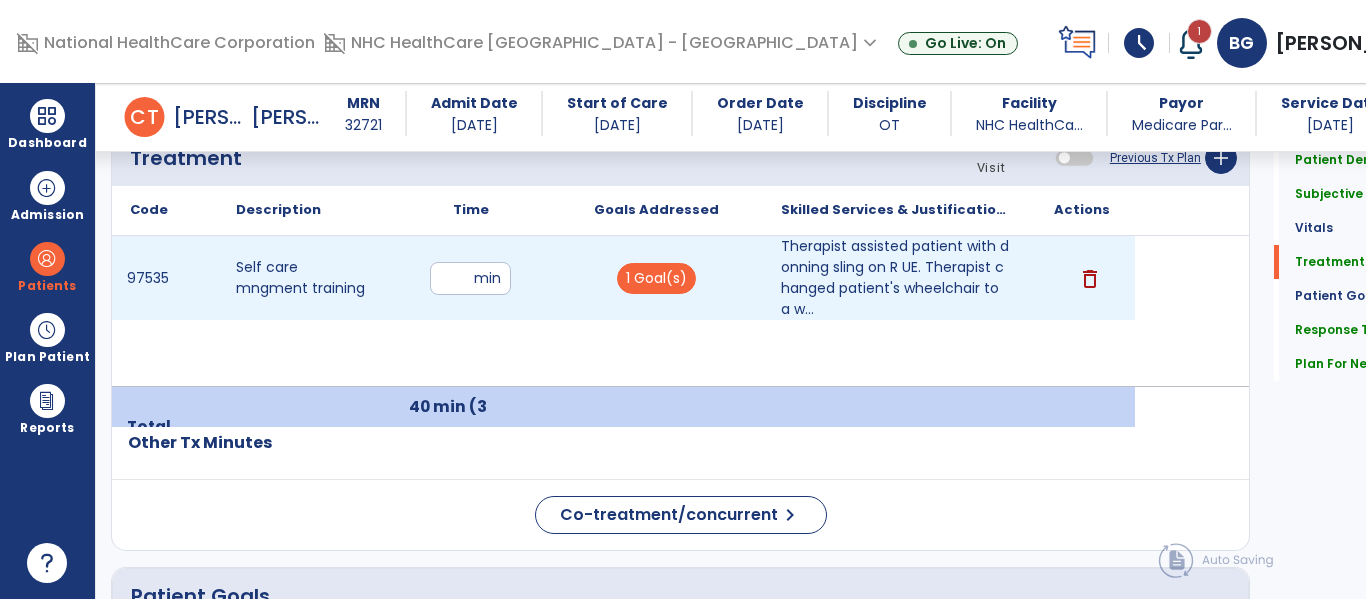 drag, startPoint x: 460, startPoint y: 278, endPoint x: 437, endPoint y: 281, distance: 23.194826 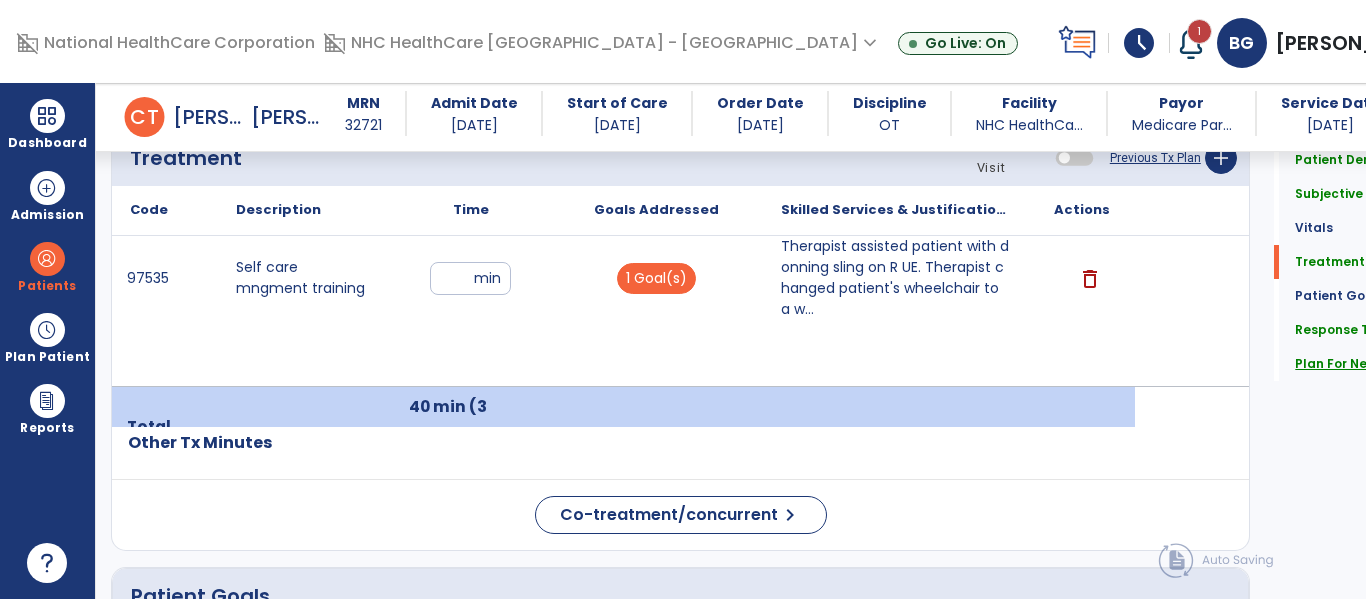 click on "Plan For Next Treatment" 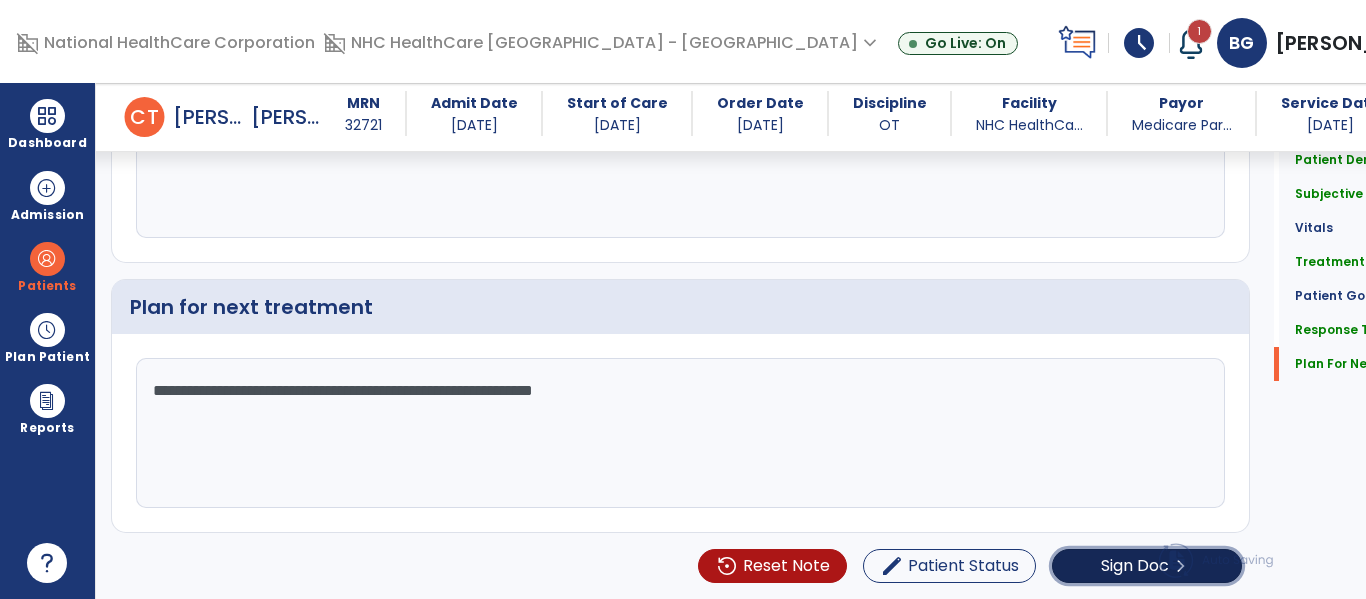 click on "chevron_right" 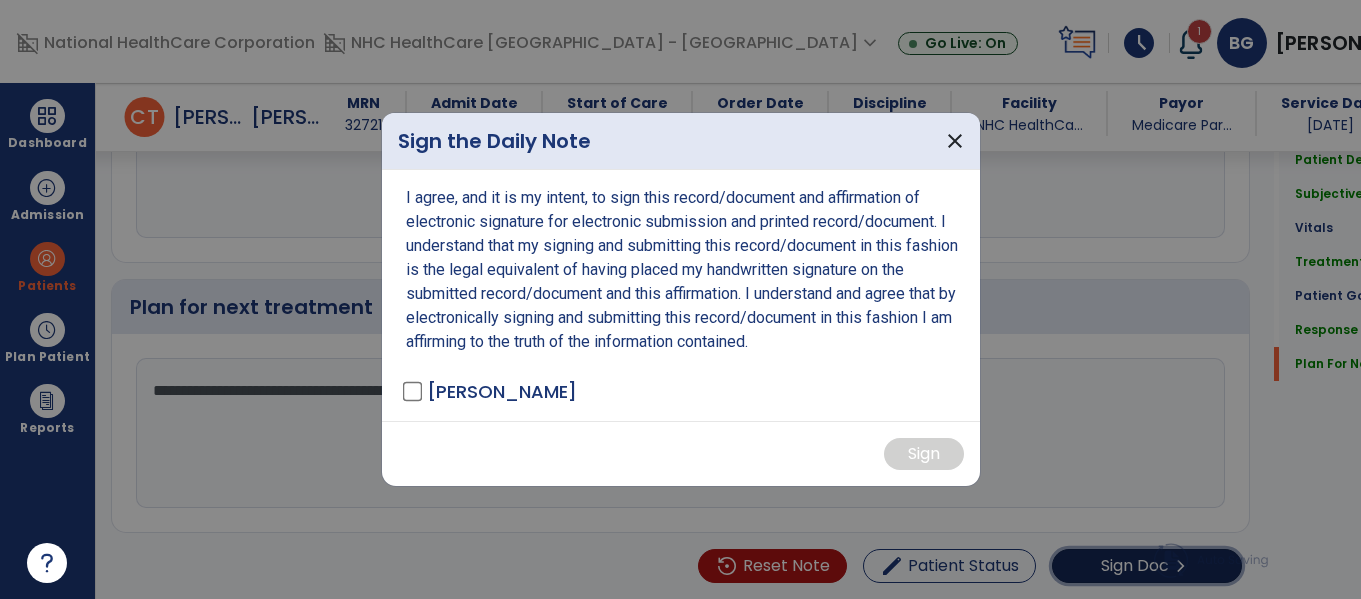 scroll, scrollTop: 2603, scrollLeft: 0, axis: vertical 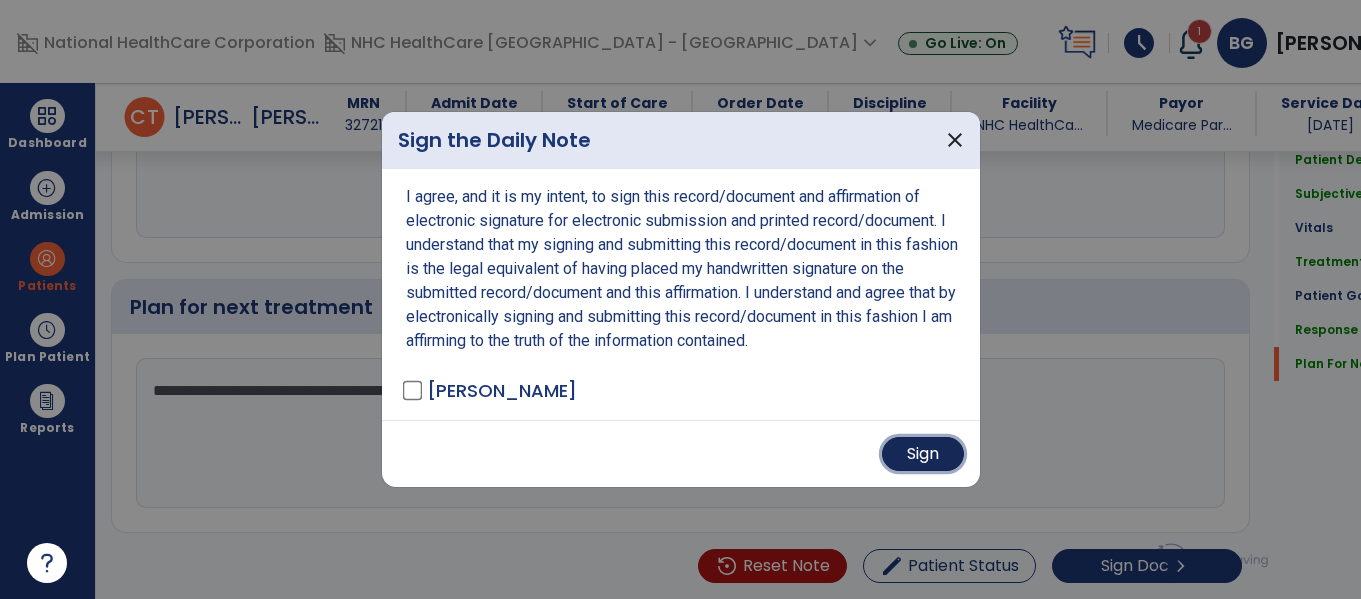 click on "Sign" at bounding box center (923, 454) 